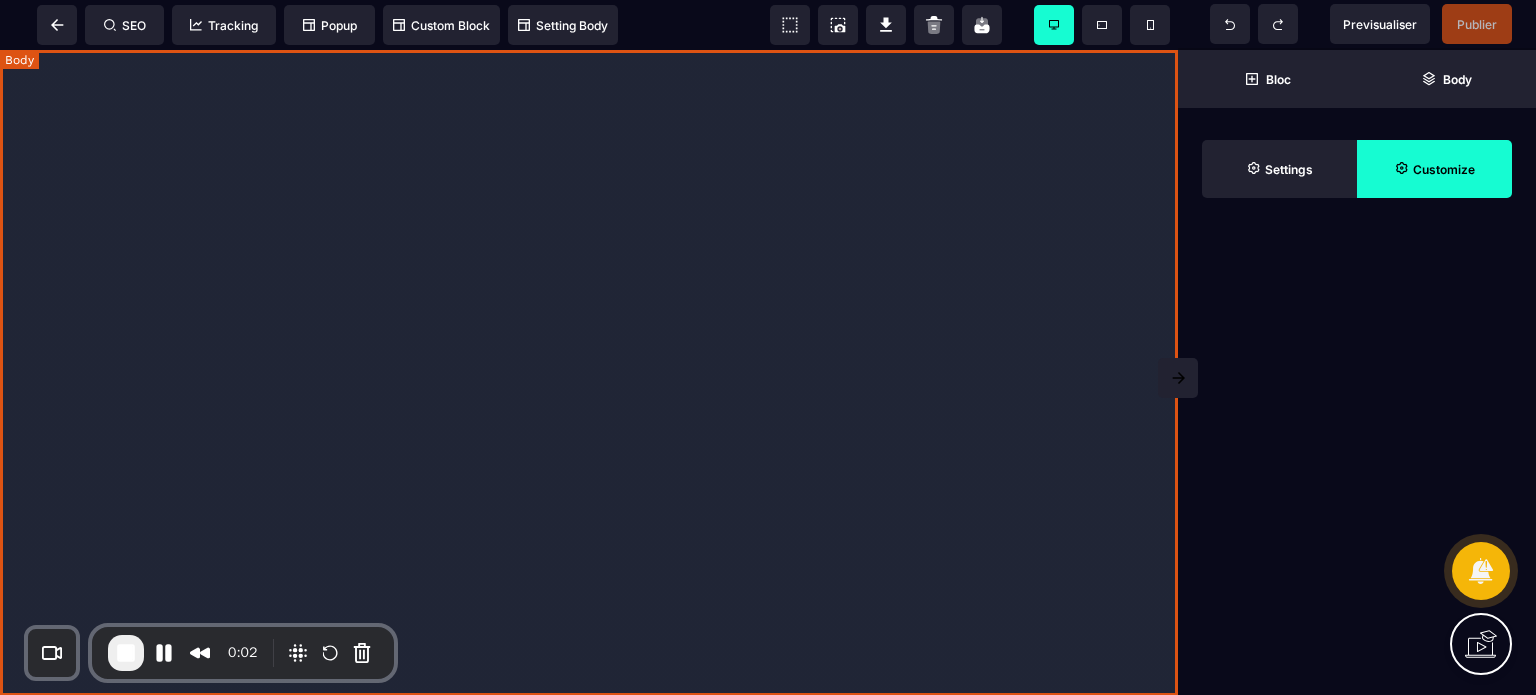 scroll, scrollTop: 0, scrollLeft: 0, axis: both 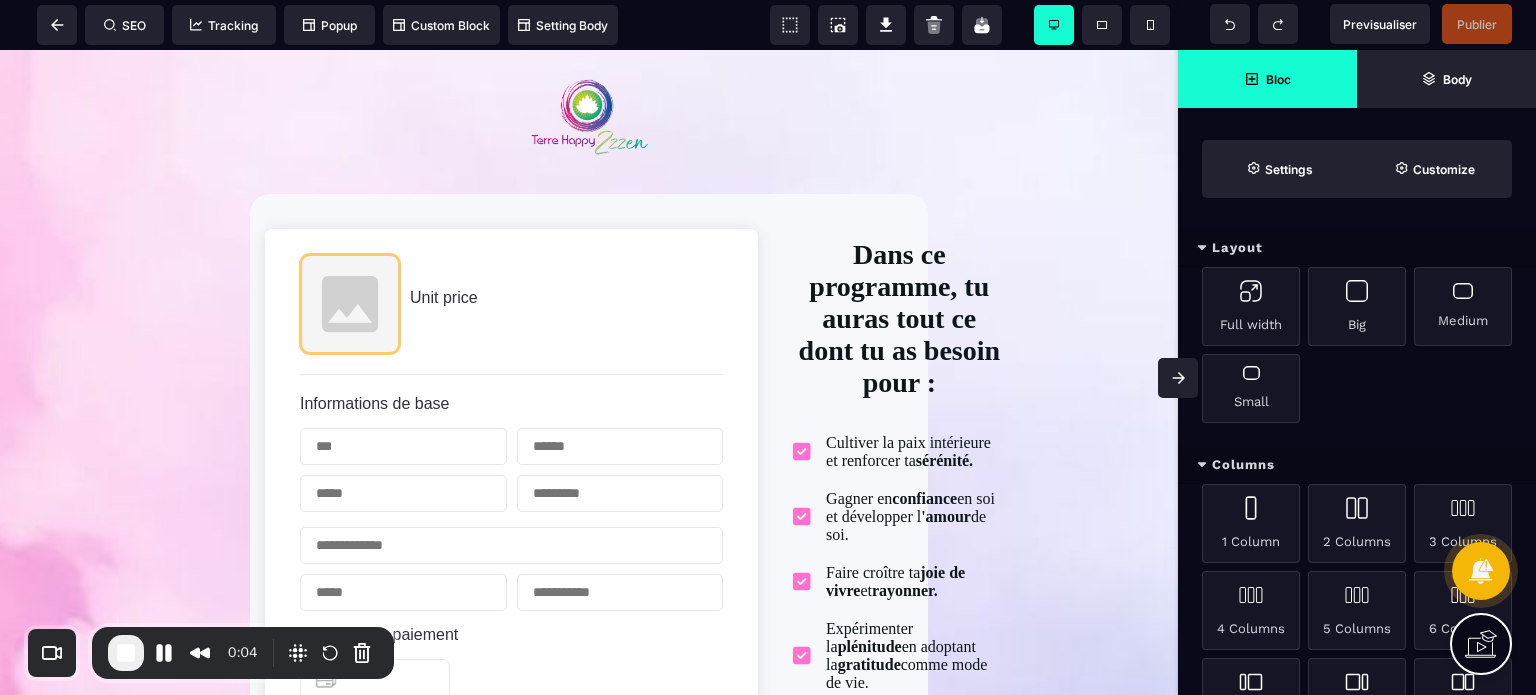 click at bounding box center (1178, 378) 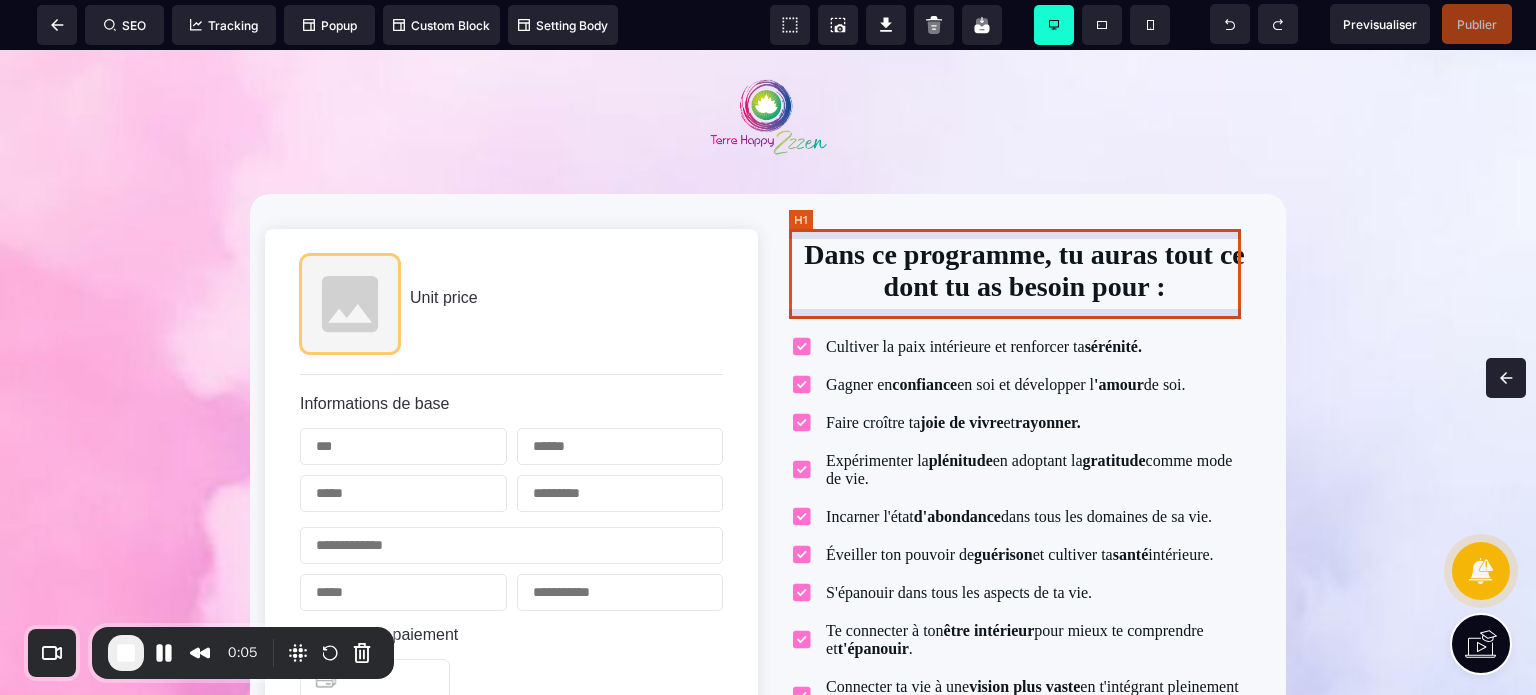 click on "Dans ce programme, tu auras tout ce dont tu as besoin pour :" at bounding box center [1024, 271] 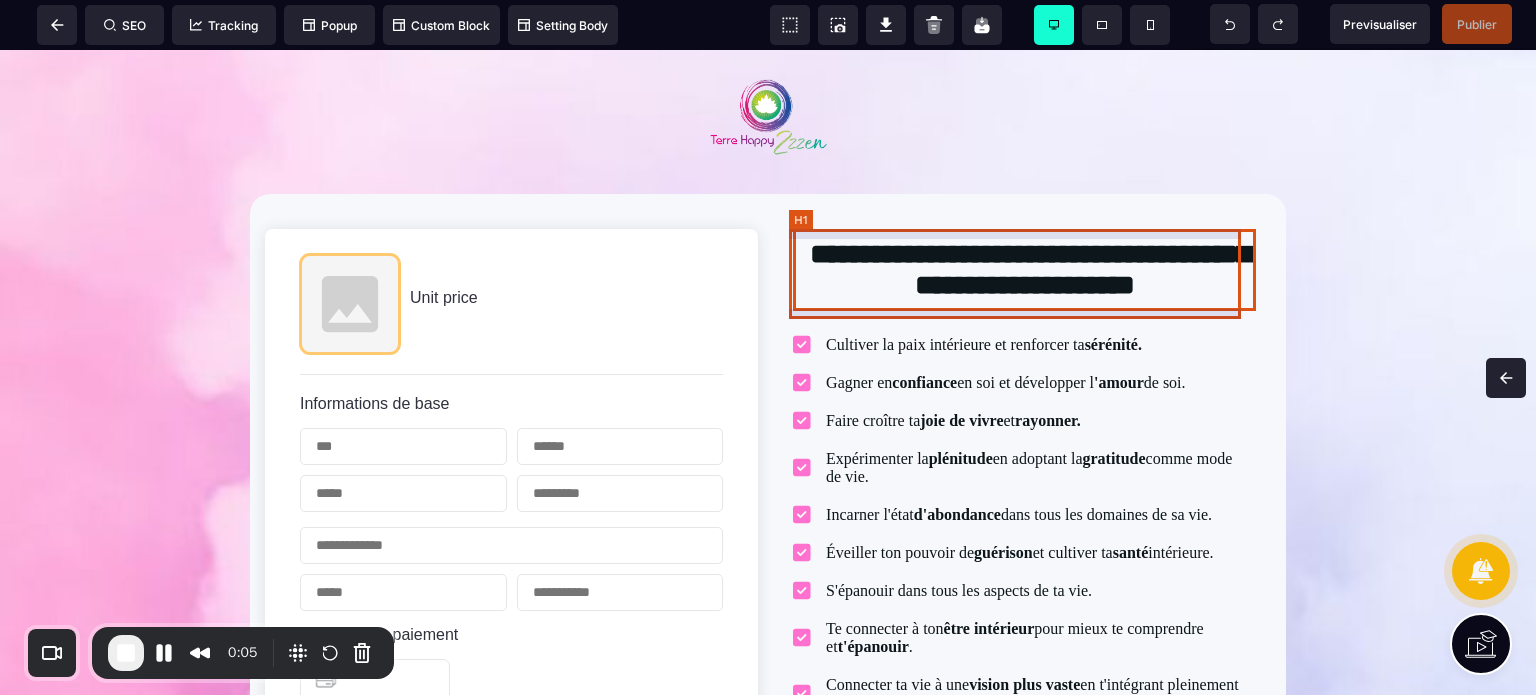 select on "***" 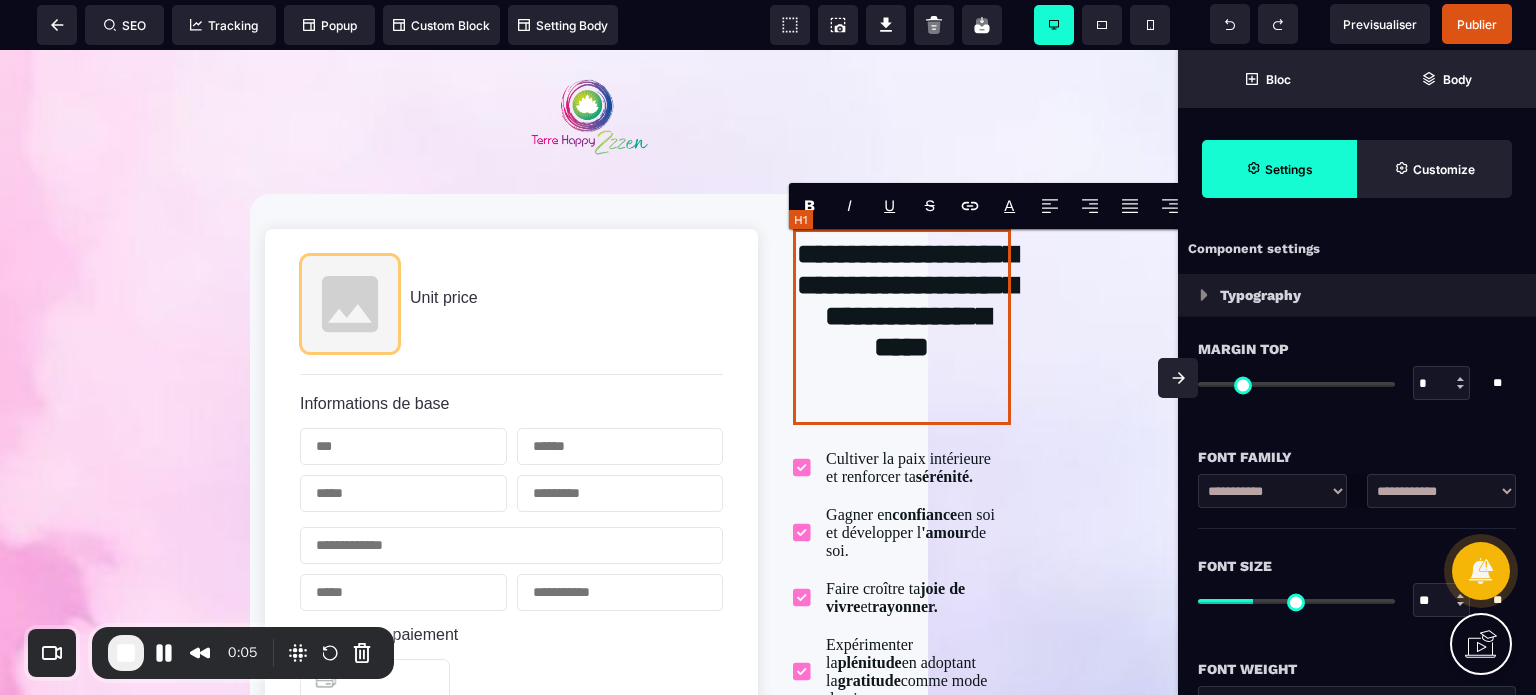 click on "**********" at bounding box center (902, 327) 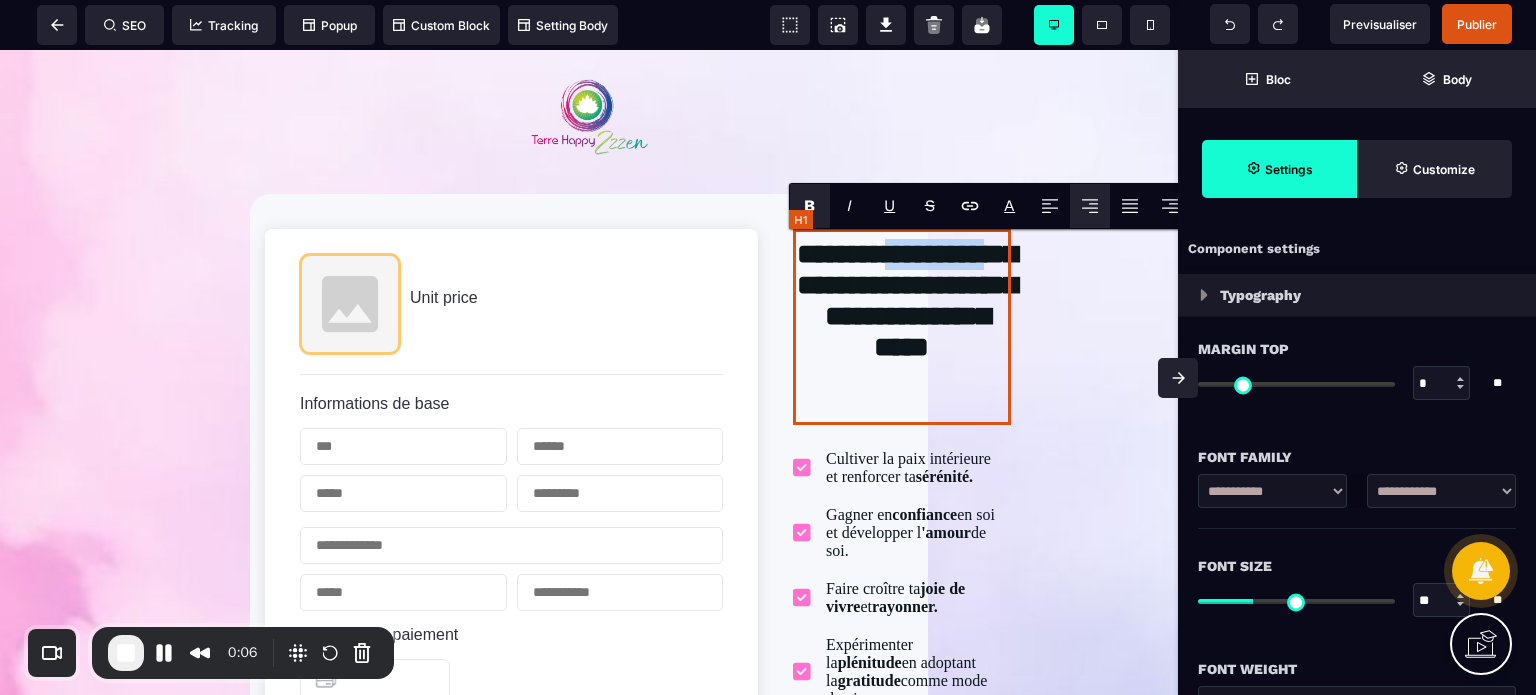click on "**********" at bounding box center (902, 327) 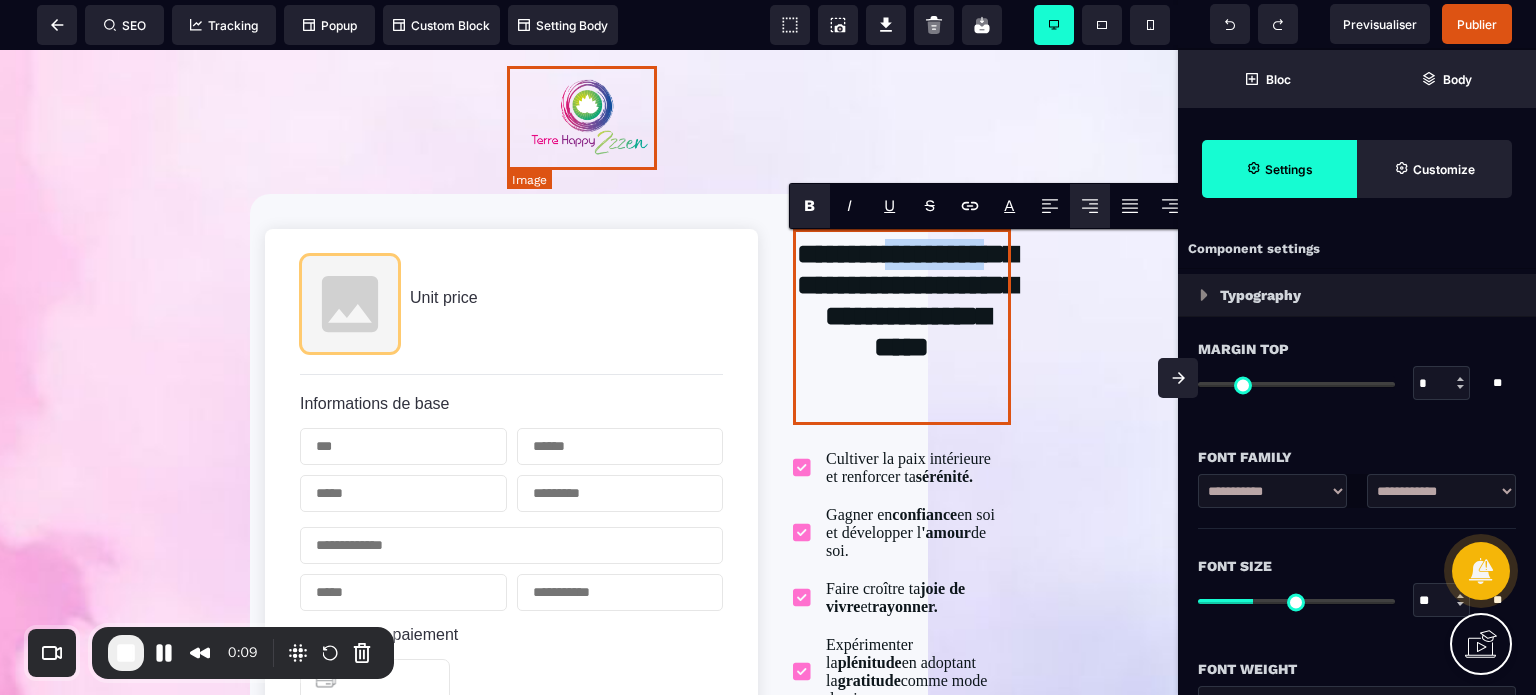 click at bounding box center (589, 118) 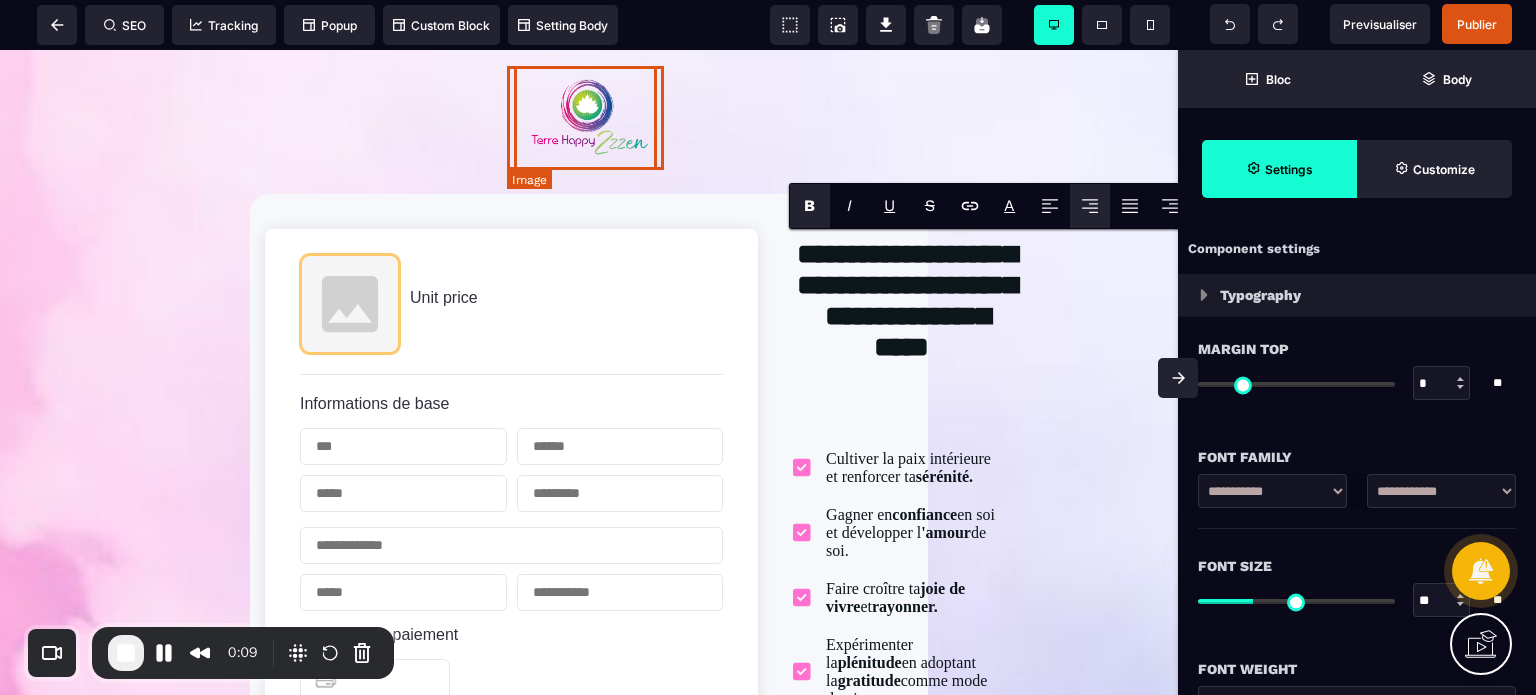 select 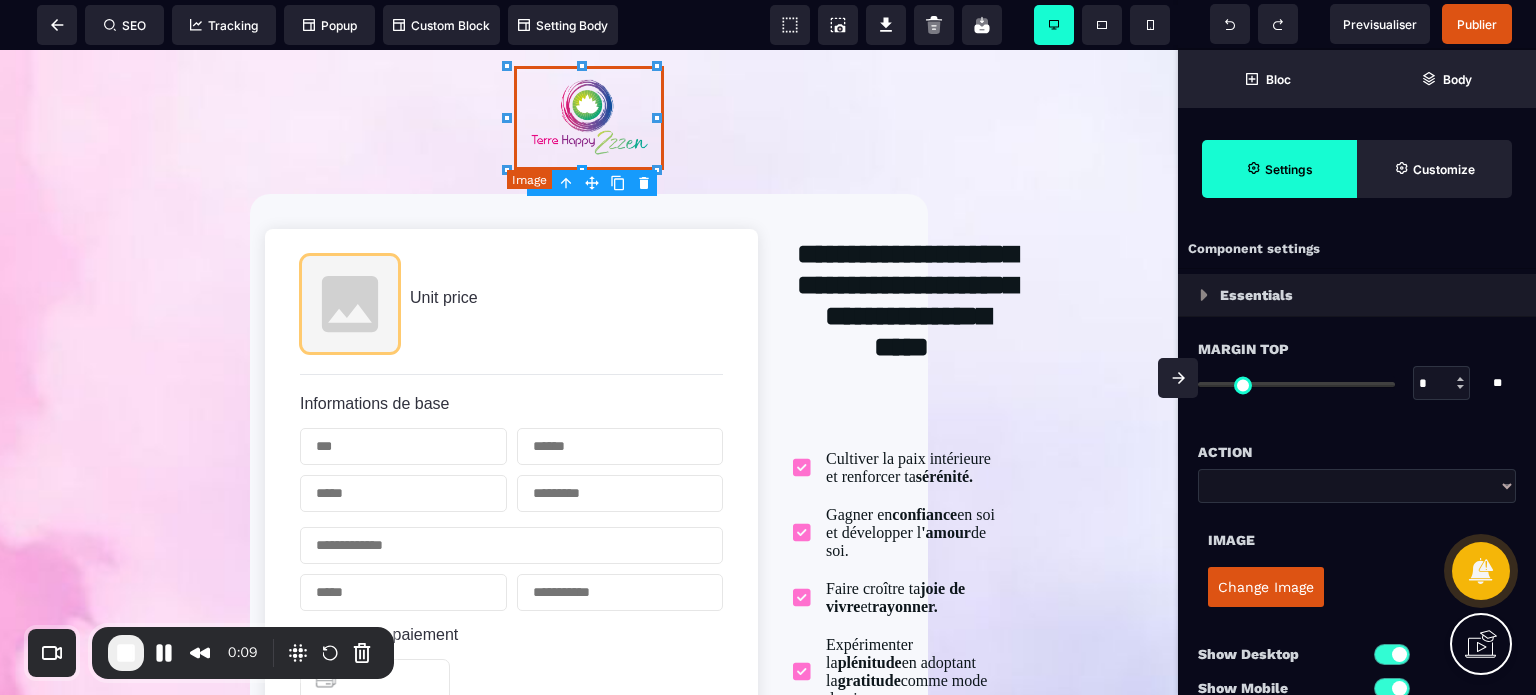 type on "*" 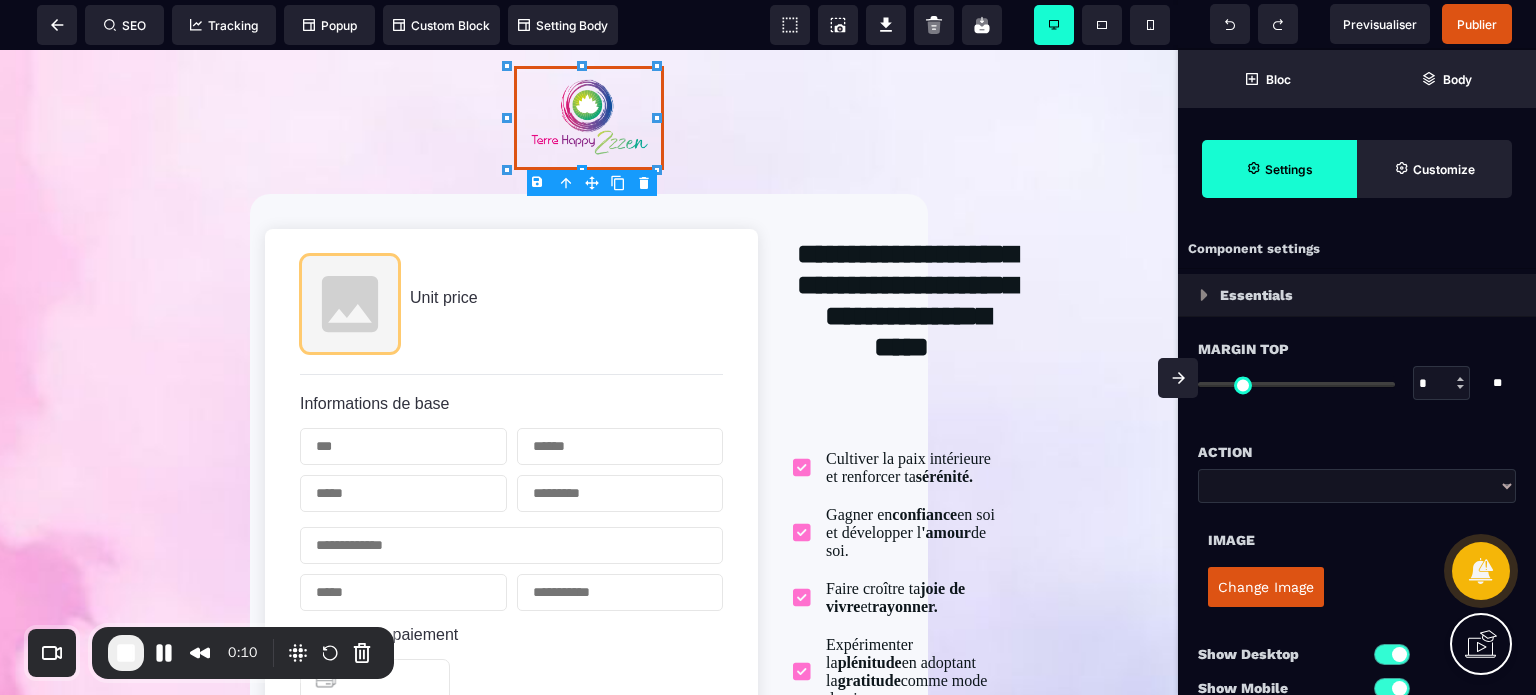 click at bounding box center [1178, 378] 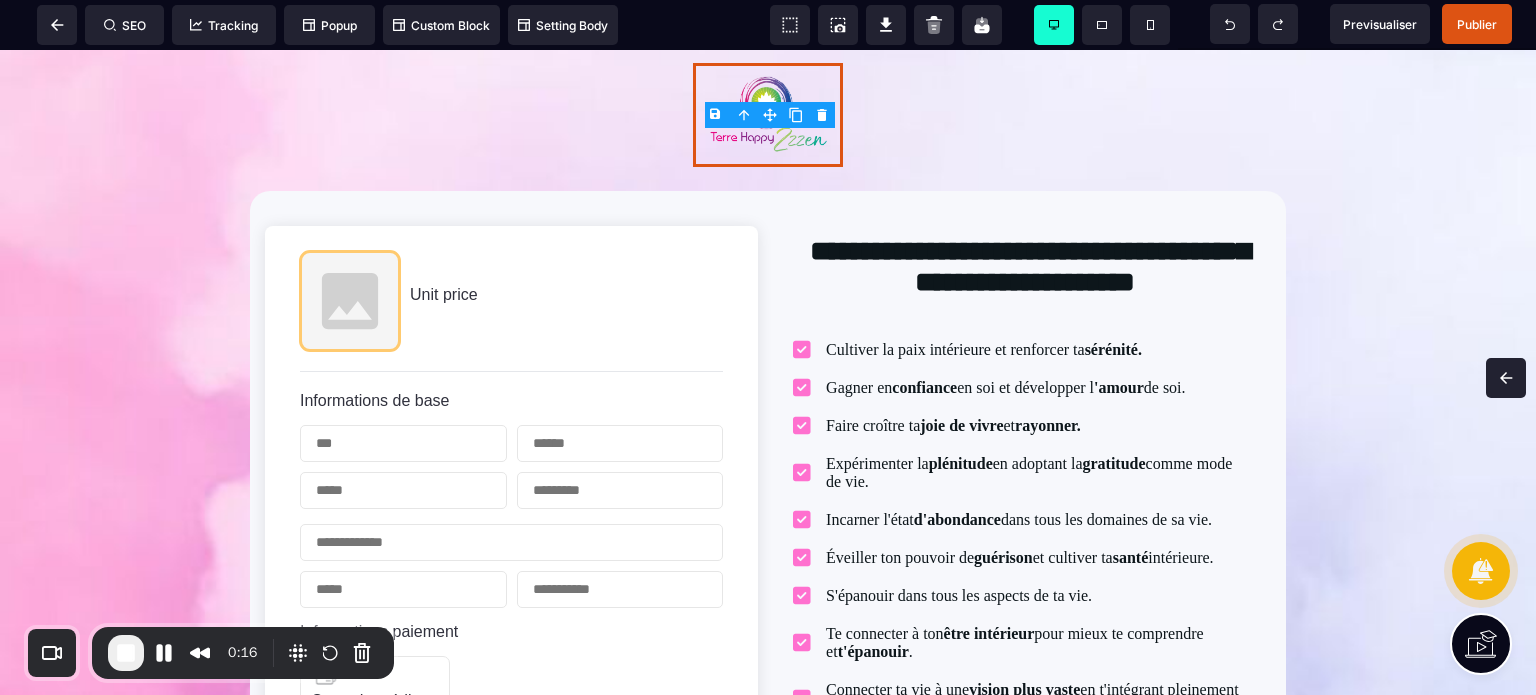 scroll, scrollTop: 0, scrollLeft: 0, axis: both 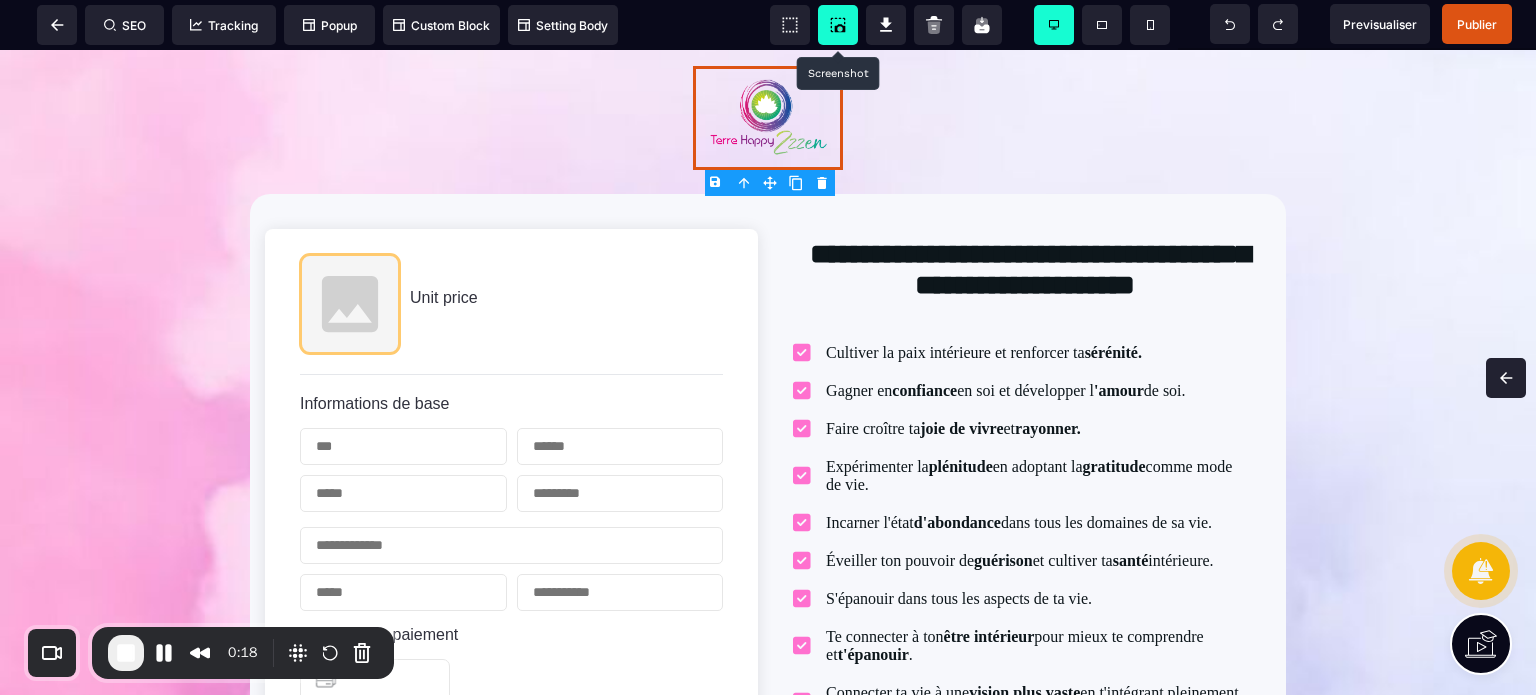 click 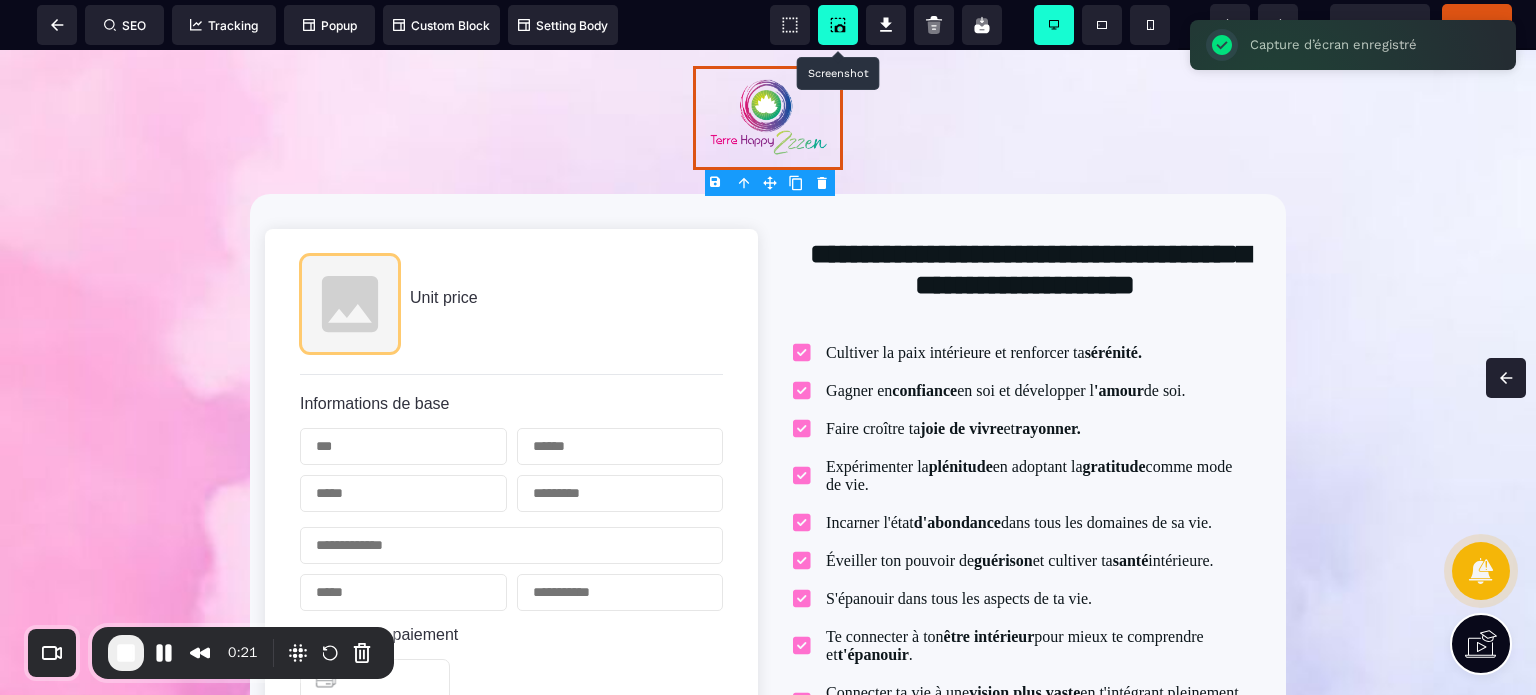 click at bounding box center [1150, 25] 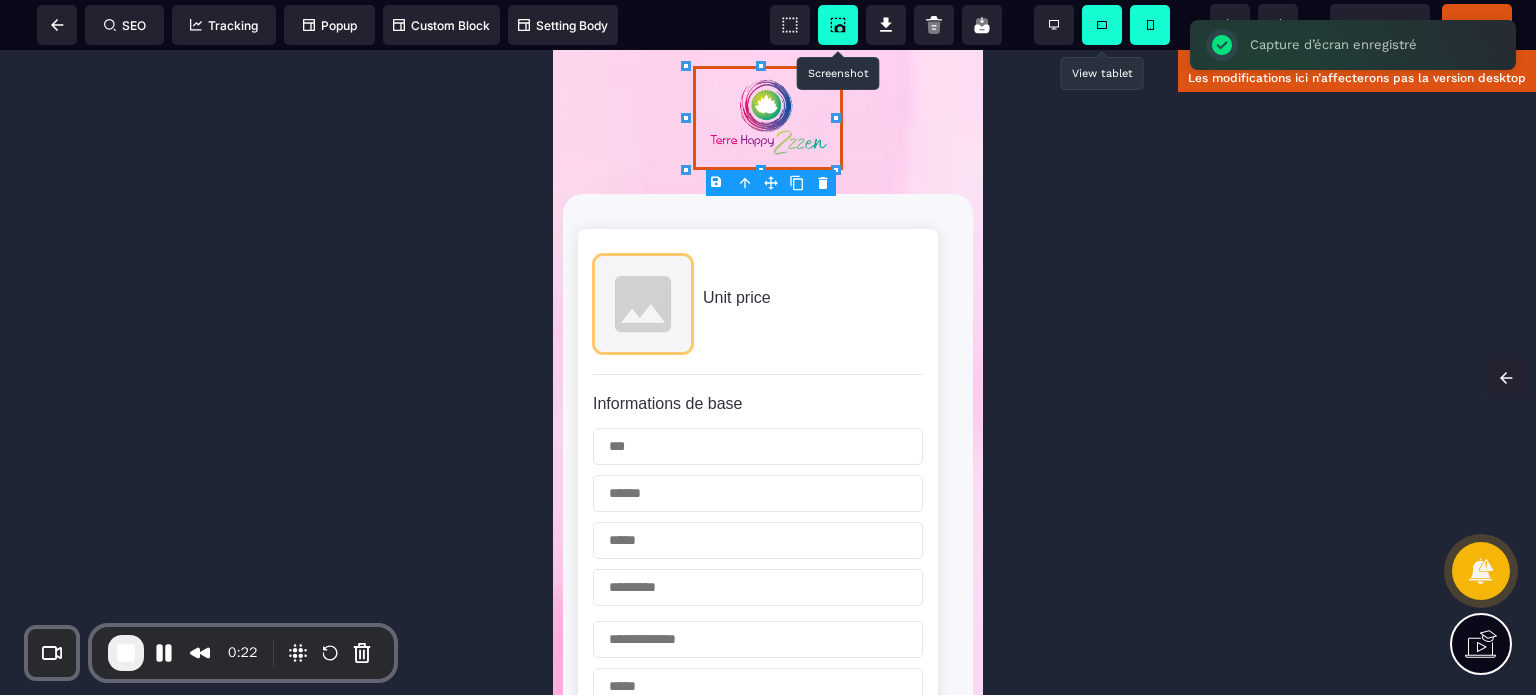click at bounding box center [1102, 25] 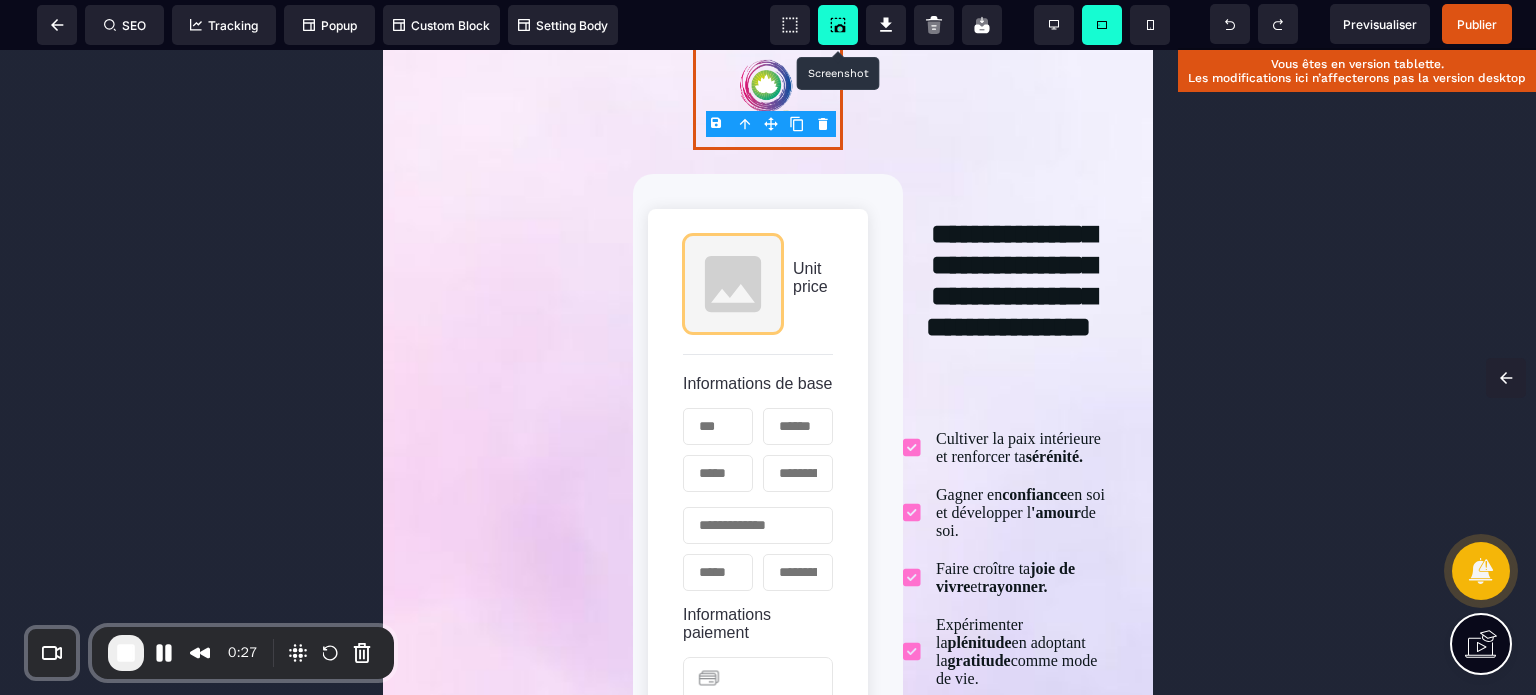 scroll, scrollTop: 0, scrollLeft: 0, axis: both 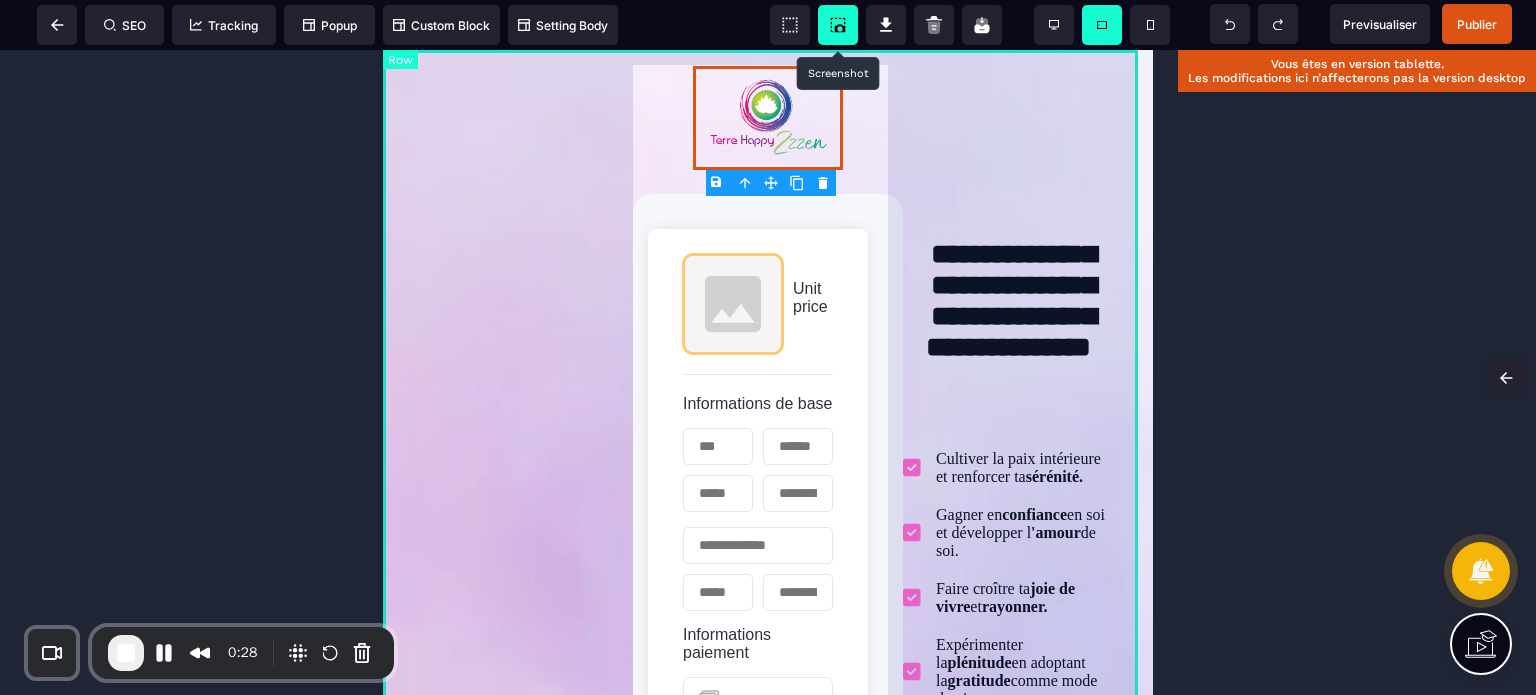 click on "Unit price Informations de base Informations paiement Carte de crédit Apple Pay enables frictionless card payments and eliminates the need to manually type card or shipping details. Apple Pay requires registration and verification of trusted domains to enable web use. To enable Apple Pay for your iOS app, you must configure your iOS certificates. Accept payments using Bancontact, Belgium's most popular payment method. Accept Visa, Mastercard, American Express, Discover, Diners Club, JCB and China UnionPay payments from customers worldwide. Cash App Pay enables customers to frictionlessly authenticate payments in the Cash App using their stored balance or linked card. EPS enables customers in Austria to pay directly via online payouts from their bank account. Customers are redirected to their bank's payment page to log in and approve payments. Une fois Abonnement Paiement en plusieurs fois Abonnement Paiement en plusieurs fois Appliquer Promotion 0 Sous-total 0 Taxe 0 Montant total dû 0 0 ACHETER MAINTENANT" at bounding box center [768, 850] 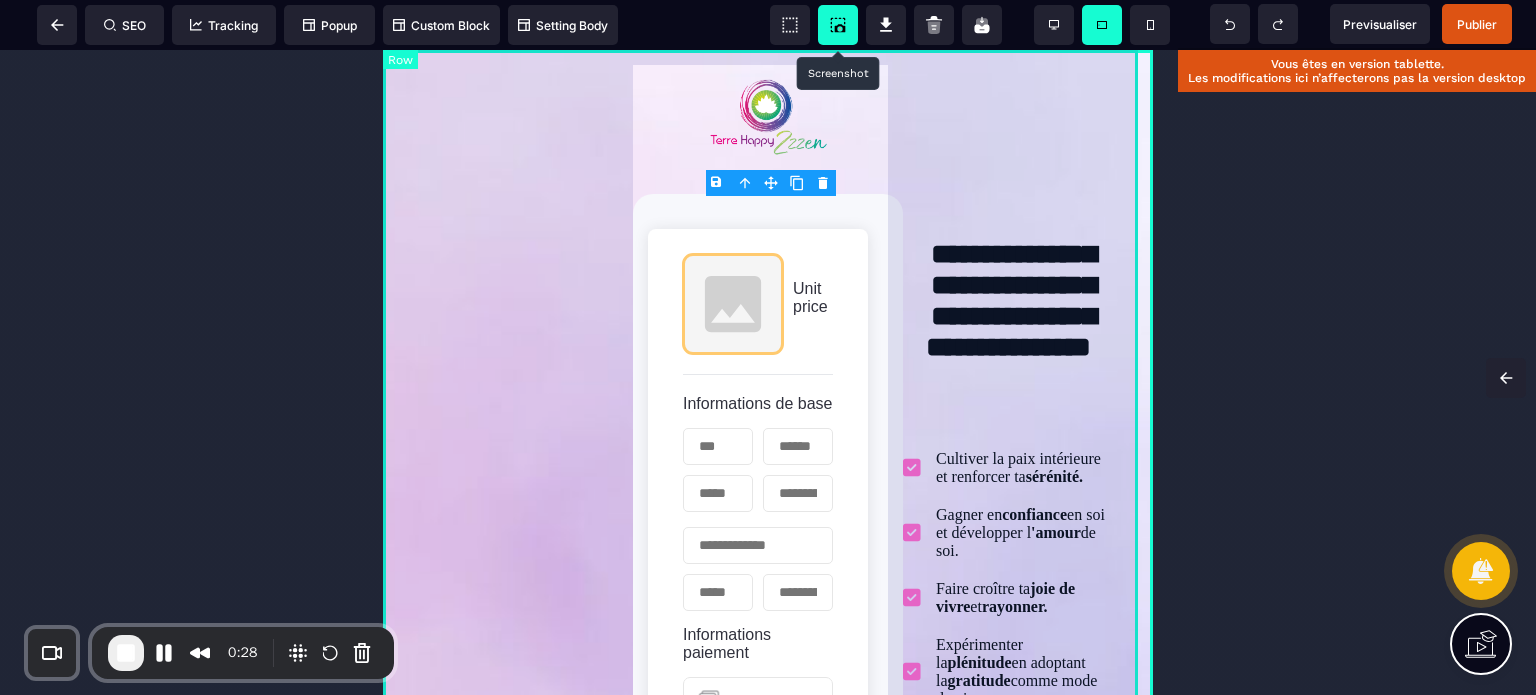 select on "*********" 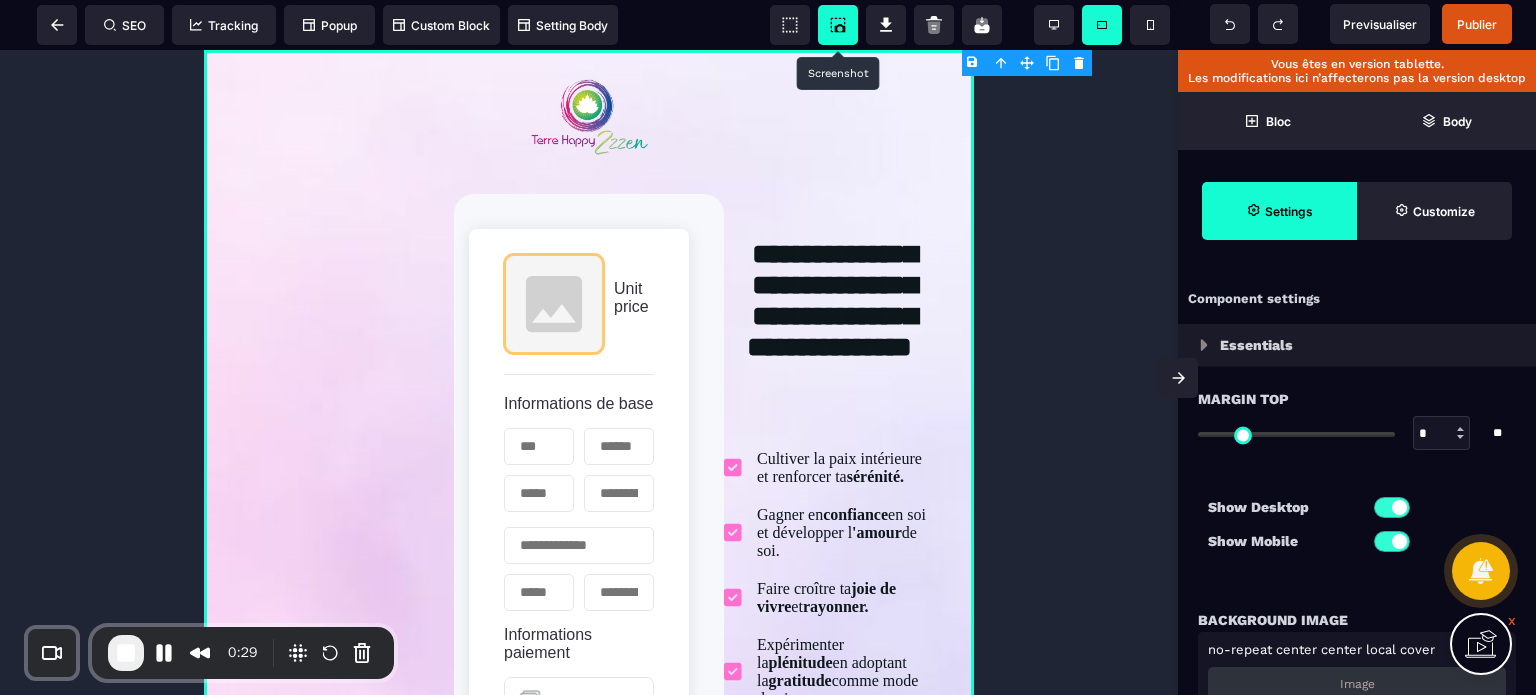 click on "Show Desktop
Show Mobile" at bounding box center [1357, 529] 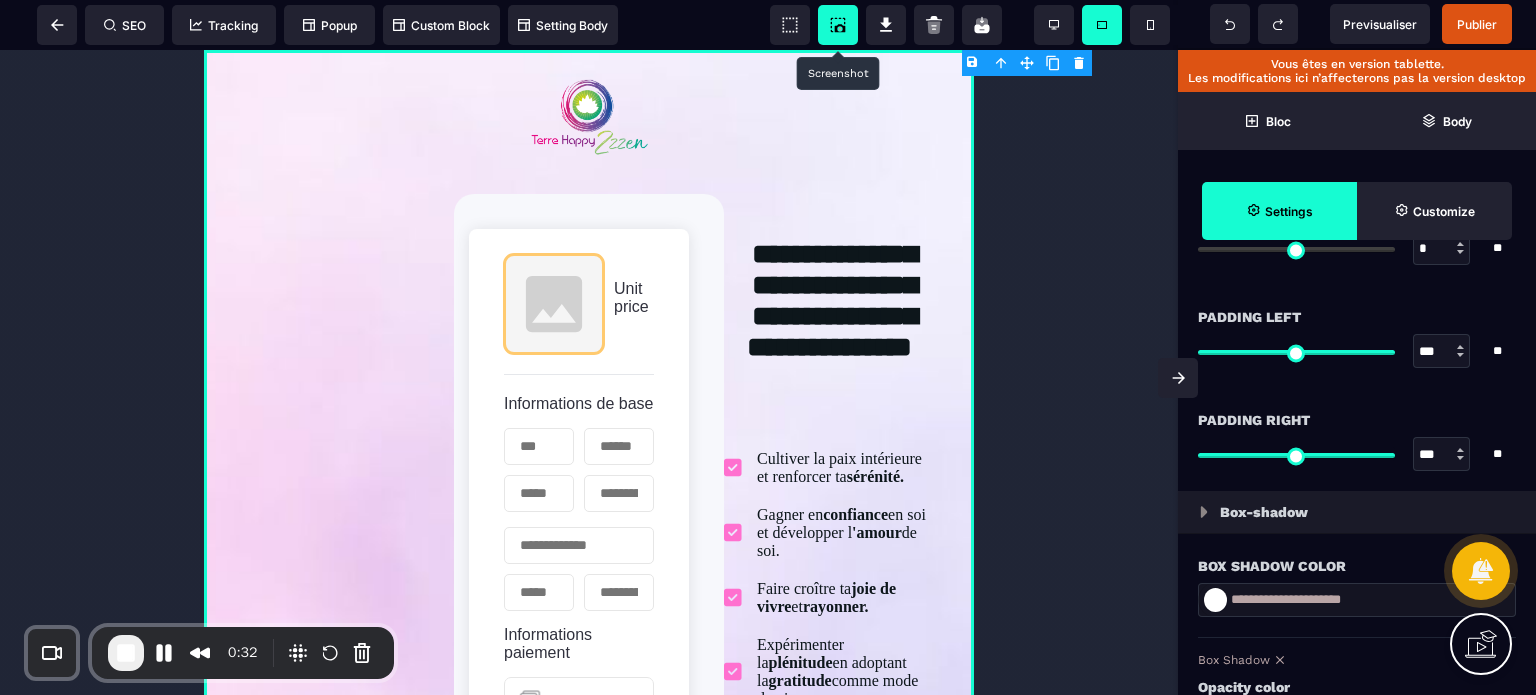 scroll, scrollTop: 2360, scrollLeft: 0, axis: vertical 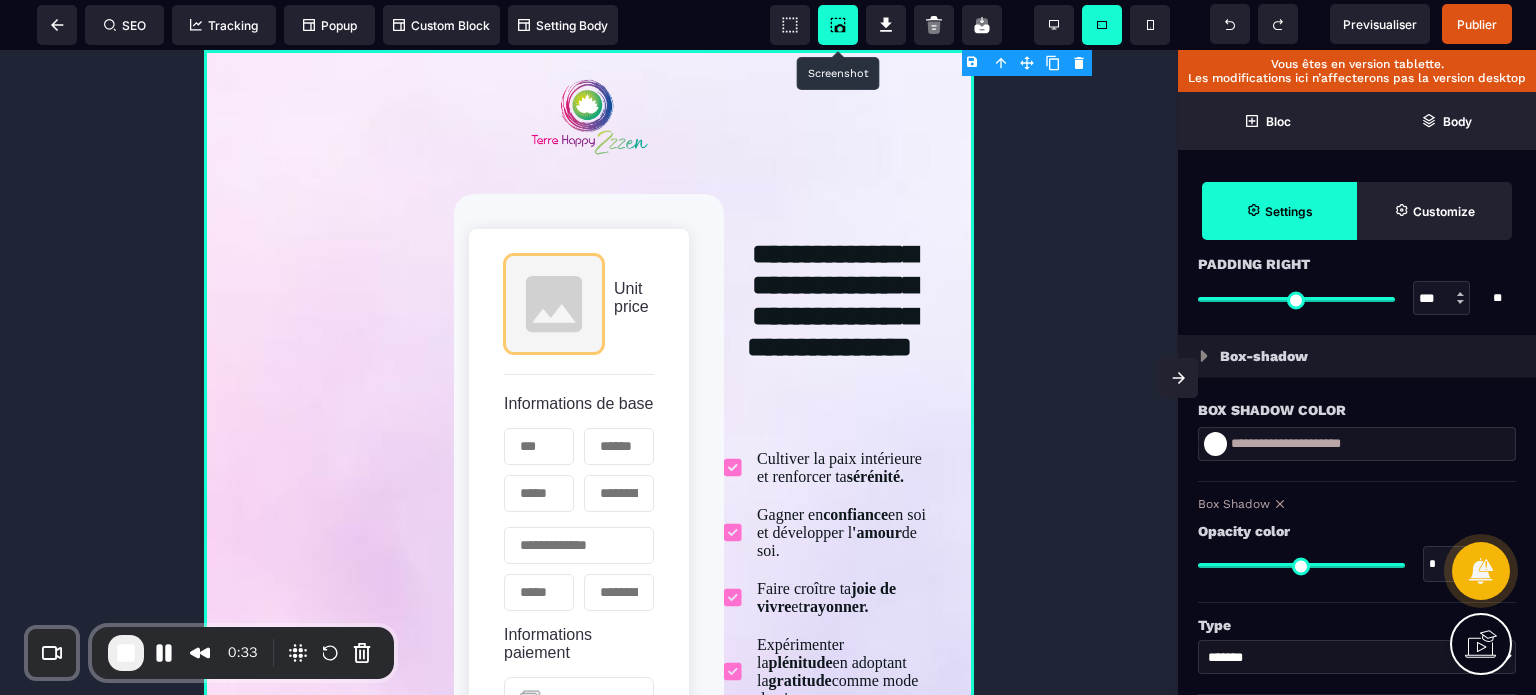 click on "***" at bounding box center (1442, 299) 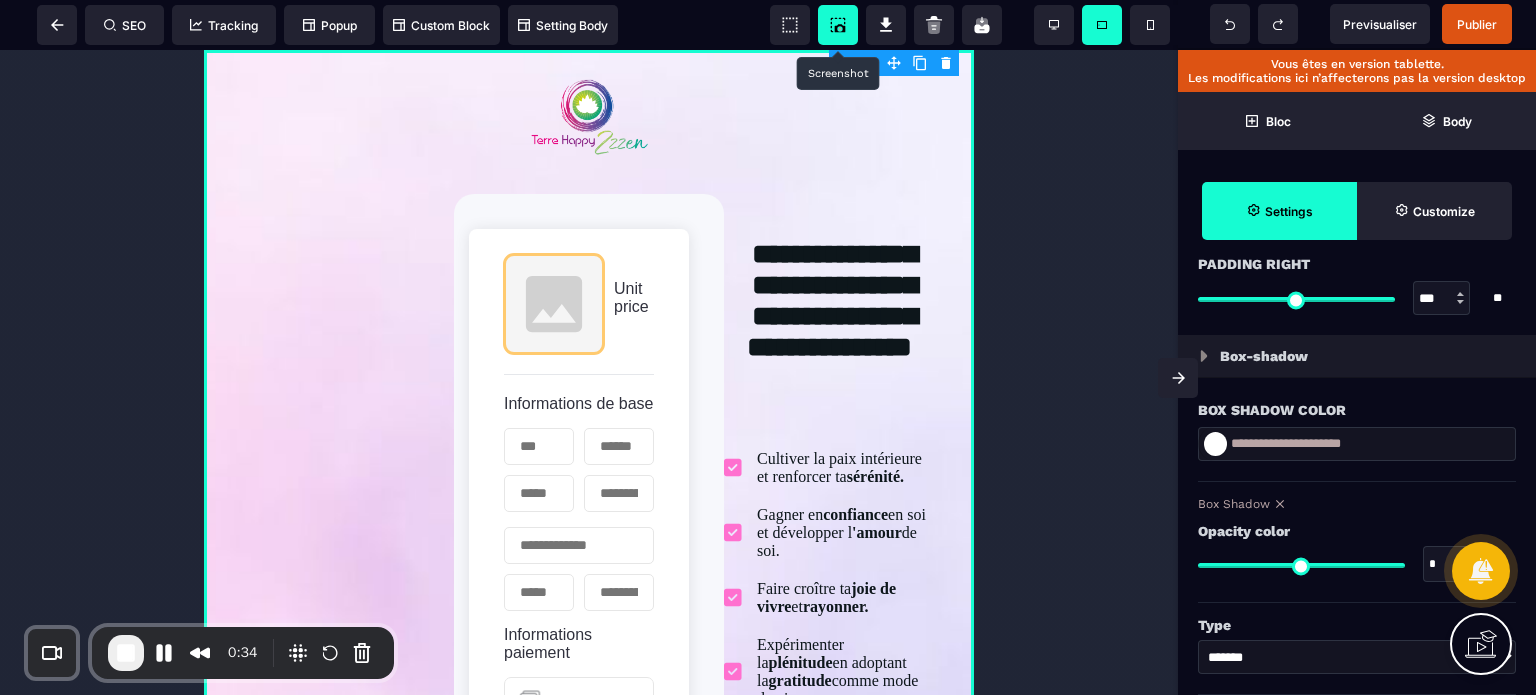 type on "**" 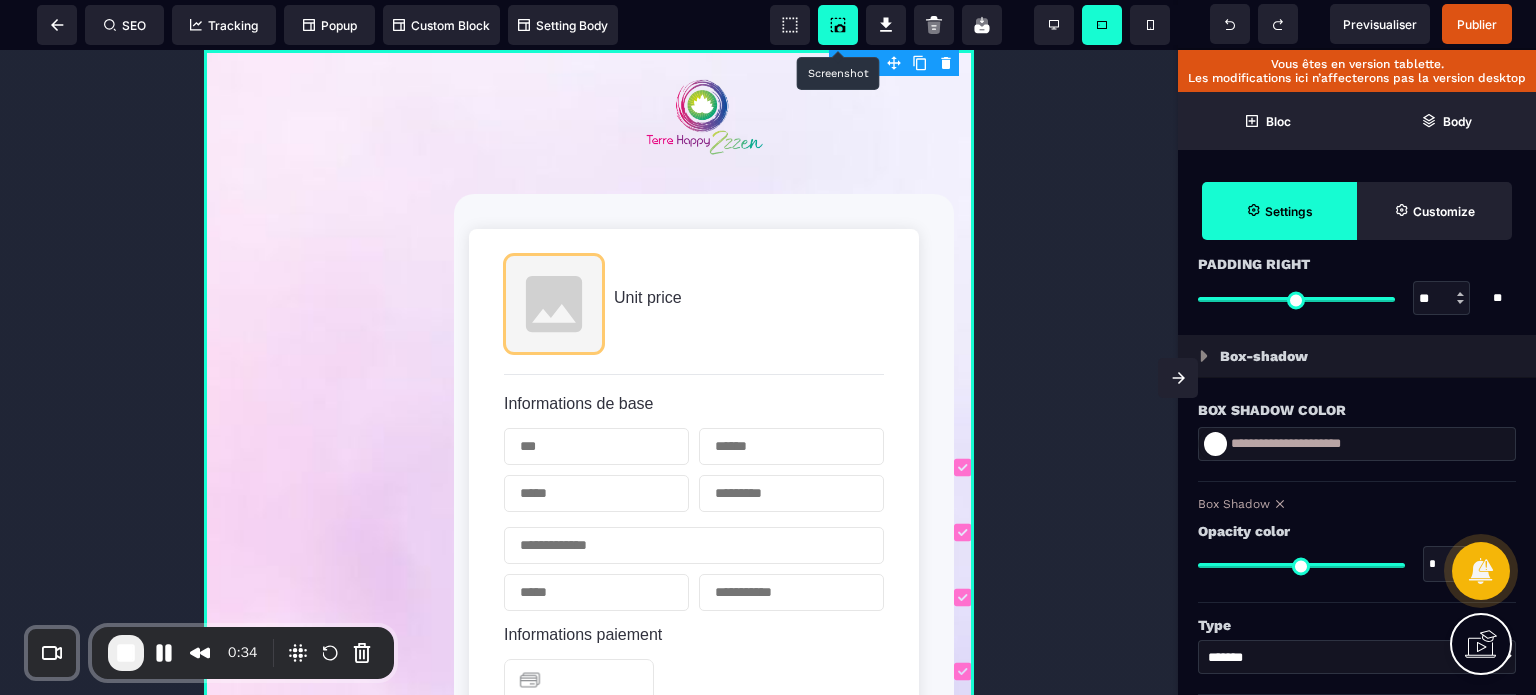 type on "**" 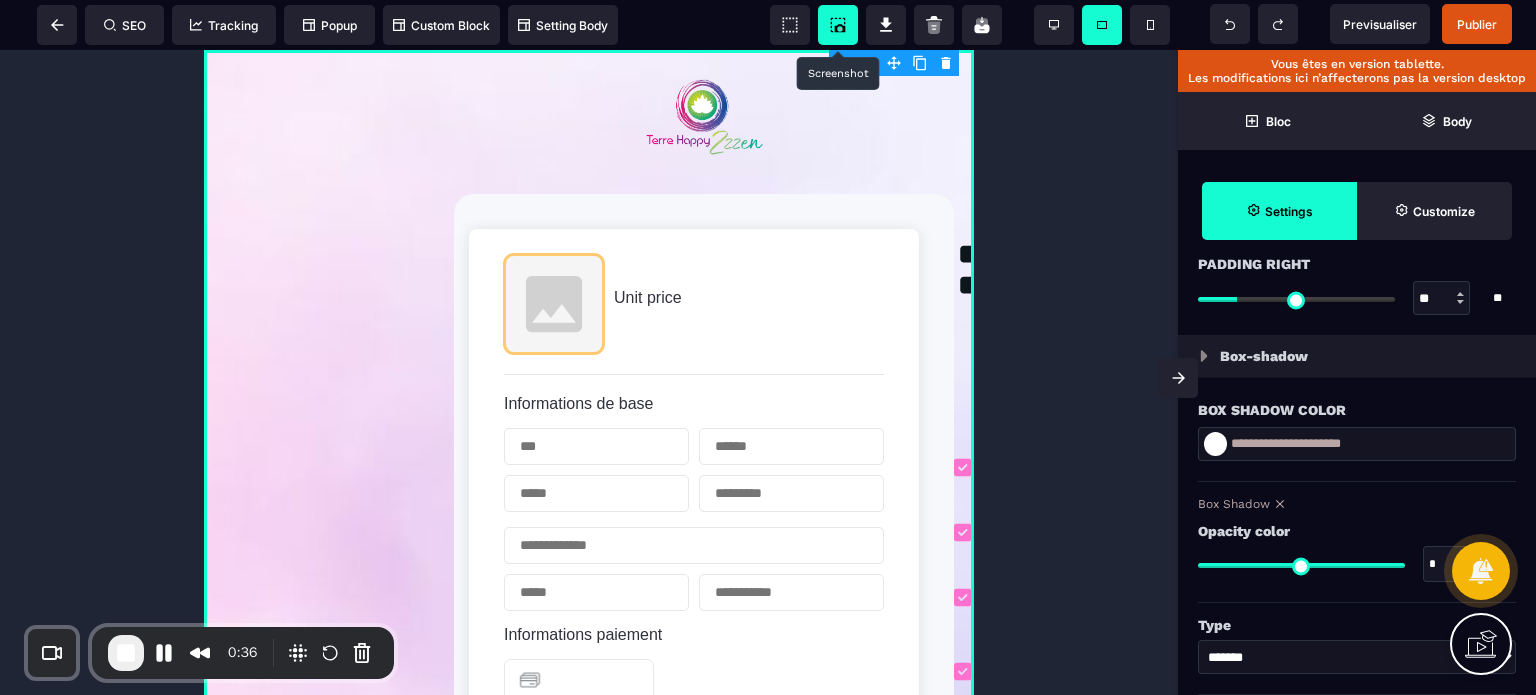 scroll, scrollTop: 2260, scrollLeft: 0, axis: vertical 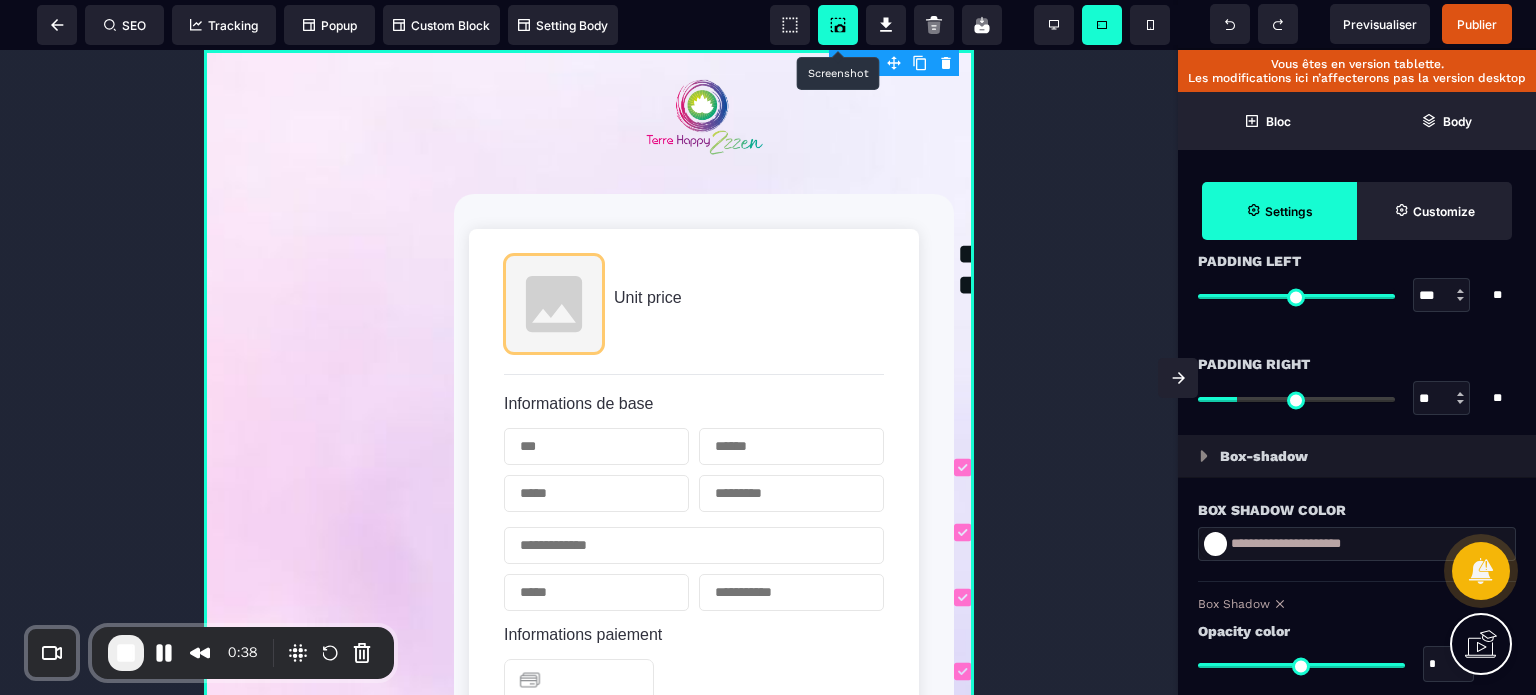 type on "**" 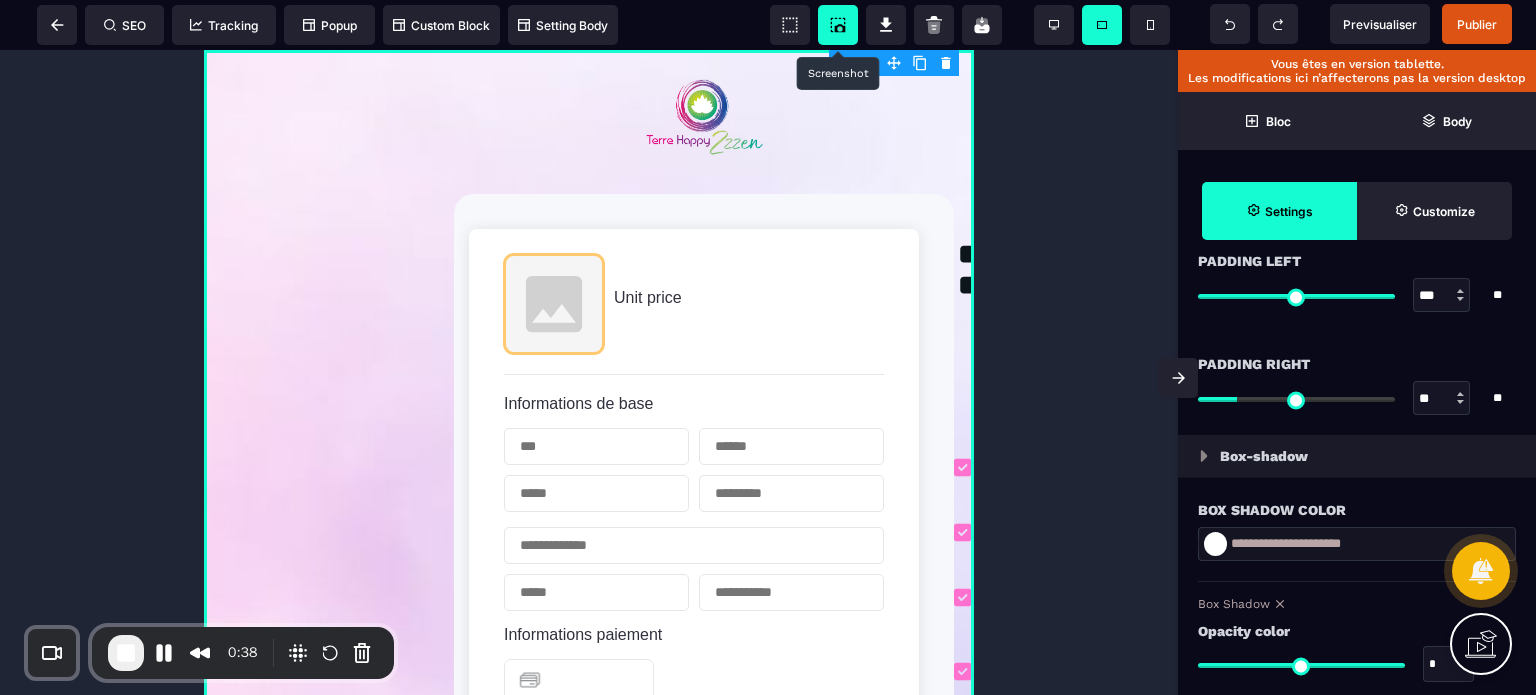 click on "***" at bounding box center (1442, 296) 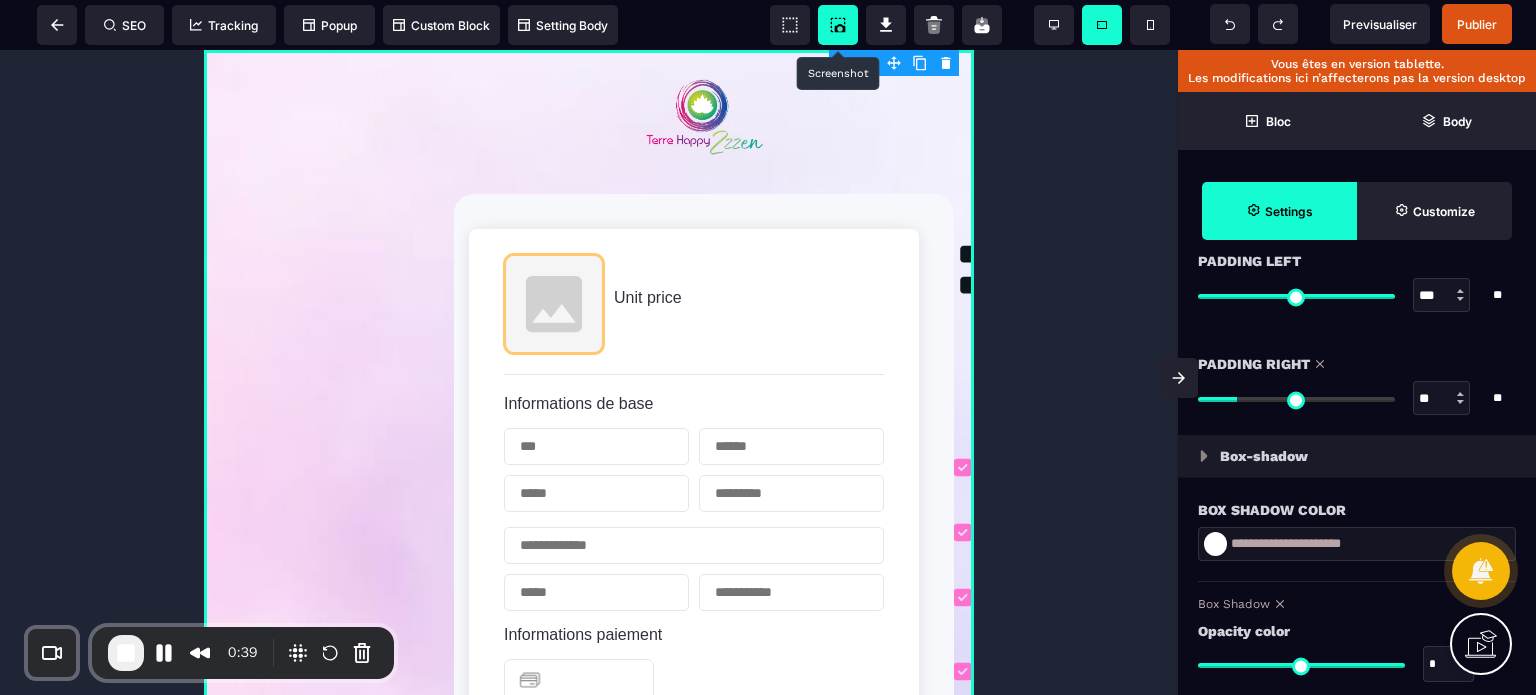 type on "**" 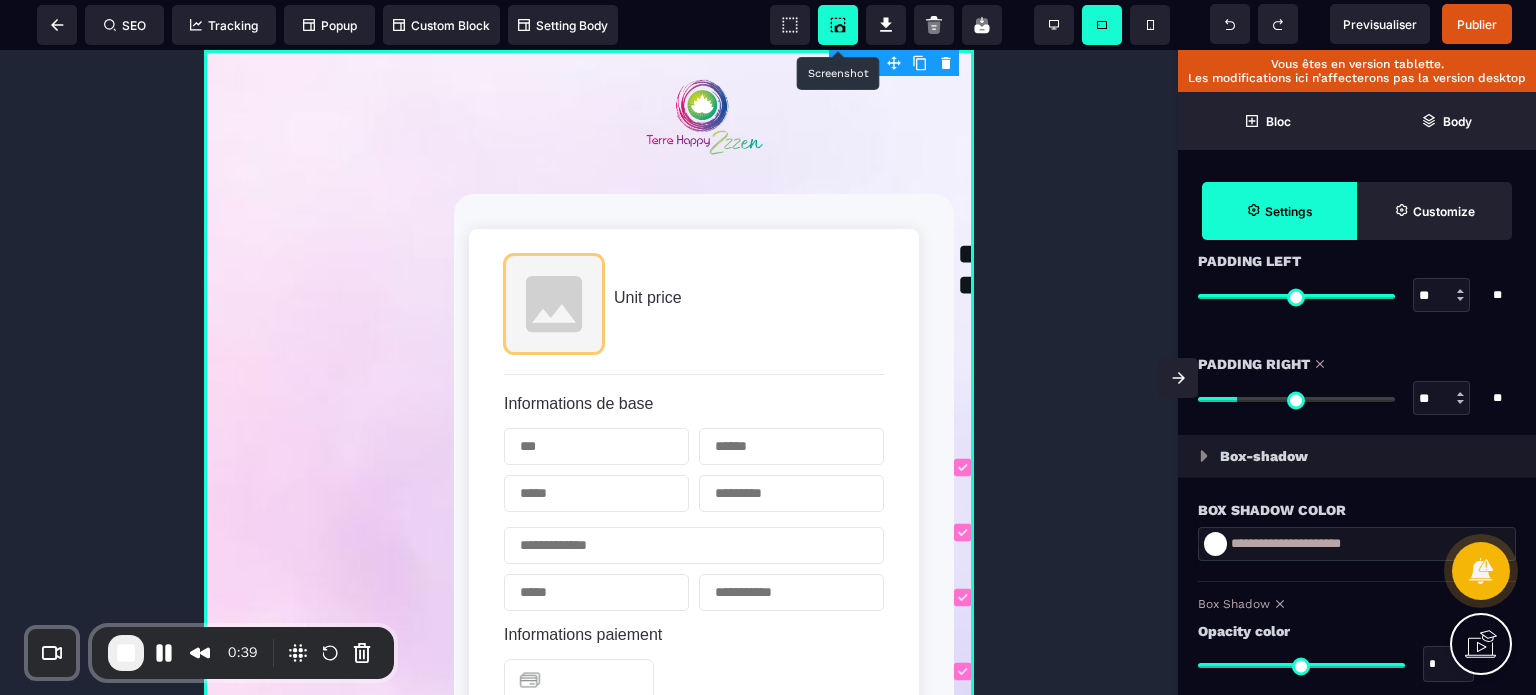 type on "**" 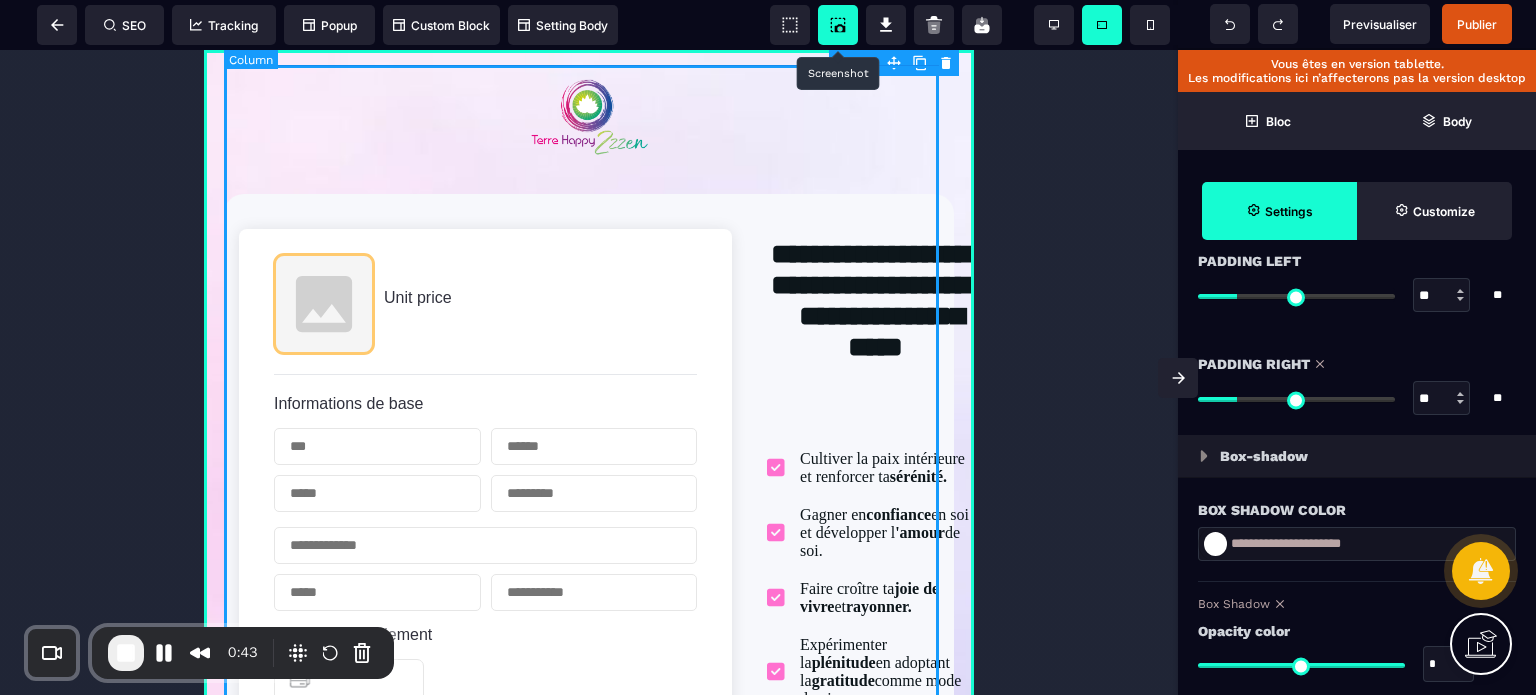type on "**" 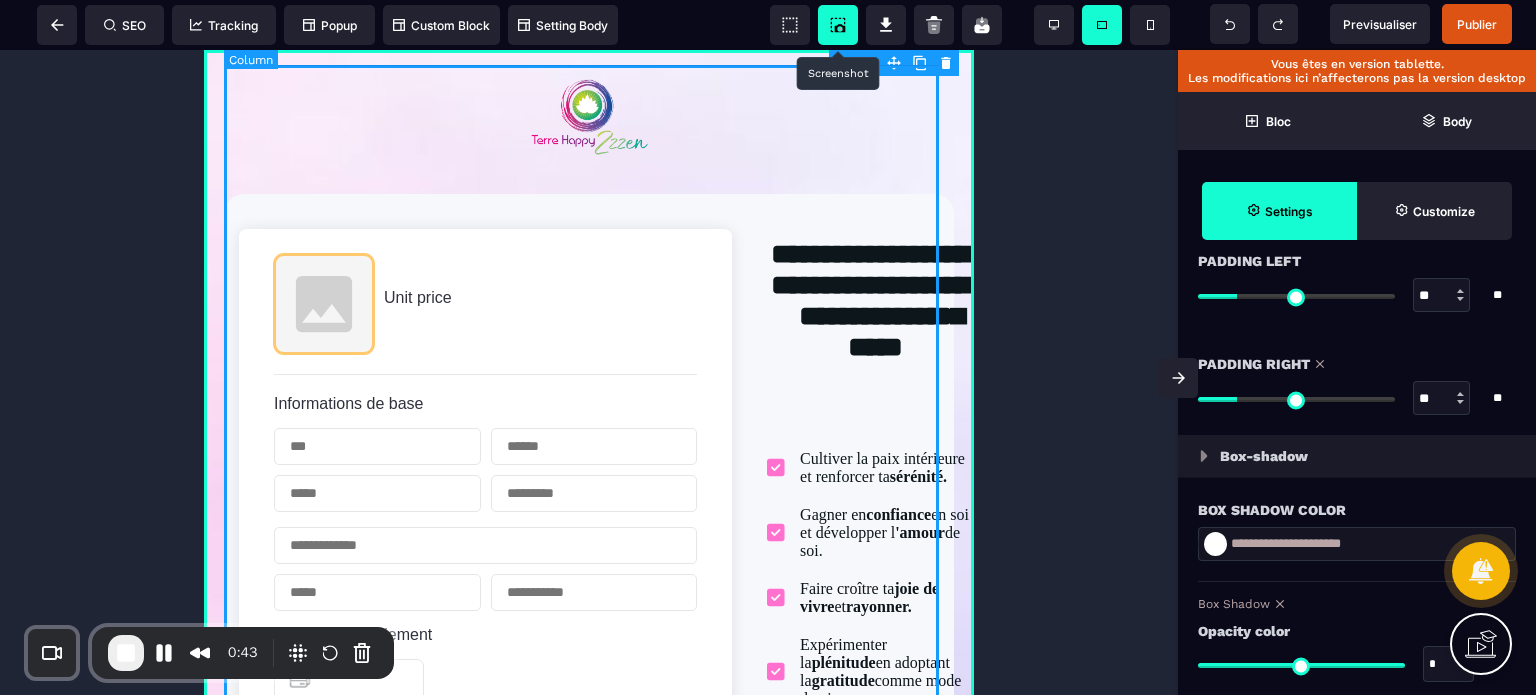 click on "Unit price Informations de base Informations paiement Carte de crédit Apple Pay enables frictionless card payments and eliminates the need to manually type card or shipping details. Apple Pay requires registration and verification of trusted domains to enable web use. To enable Apple Pay for your iOS app, you must configure your iOS certificates. Accept payments using Bancontact, Belgium's most popular payment method. Accept Visa, Mastercard, American Express, Discover, Diners Club, JCB and China UnionPay payments from customers worldwide. Cash App Pay enables customers to frictionlessly authenticate payments in the Cash App using their stored balance or linked card. EPS enables customers in Austria to pay directly via online payouts from their bank account. Customers are redirected to their bank's payment page to log in and approve payments. Une fois Abonnement Paiement en plusieurs fois Abonnement Paiement en plusieurs fois Appliquer Promotion 0 Sous-total 0 Taxe 0 Montant total dû 0 0 ACHETER MAINTENANT" at bounding box center (589, 832) 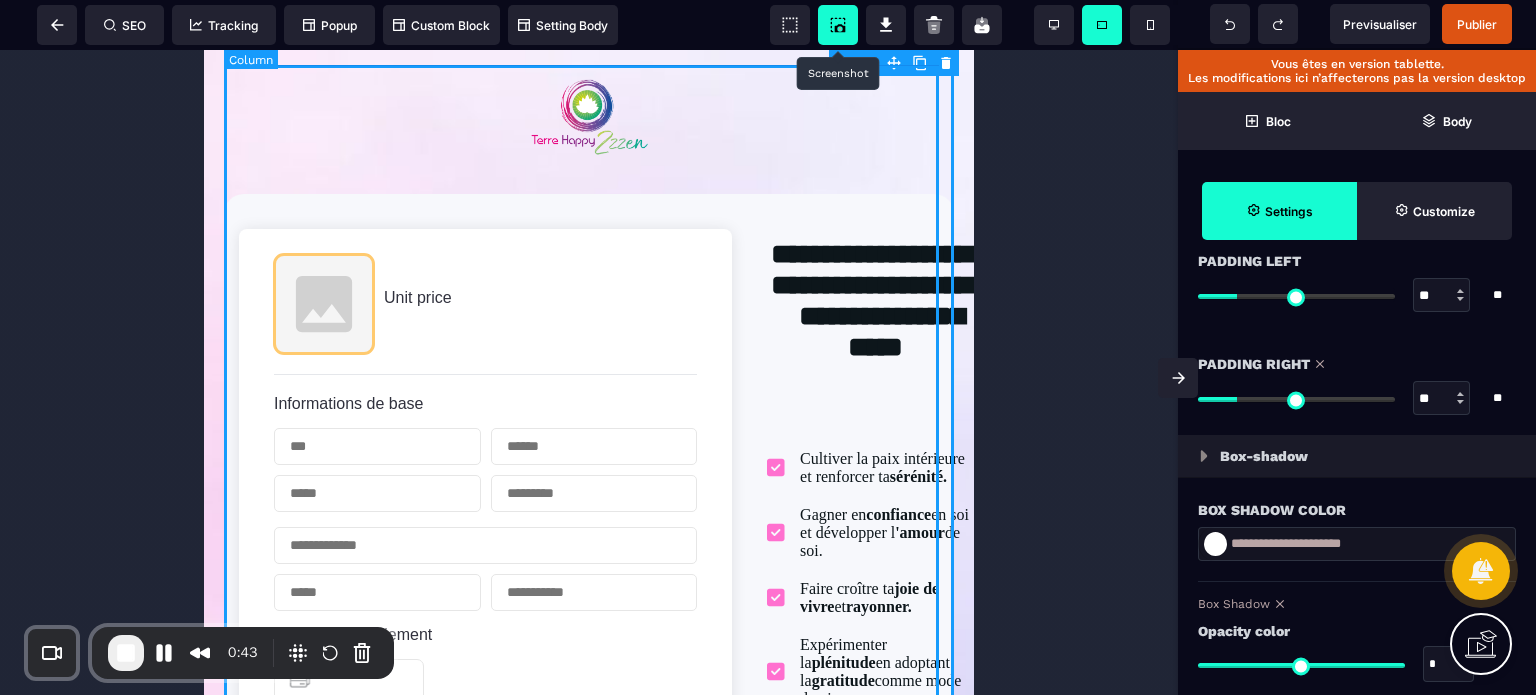 select on "*" 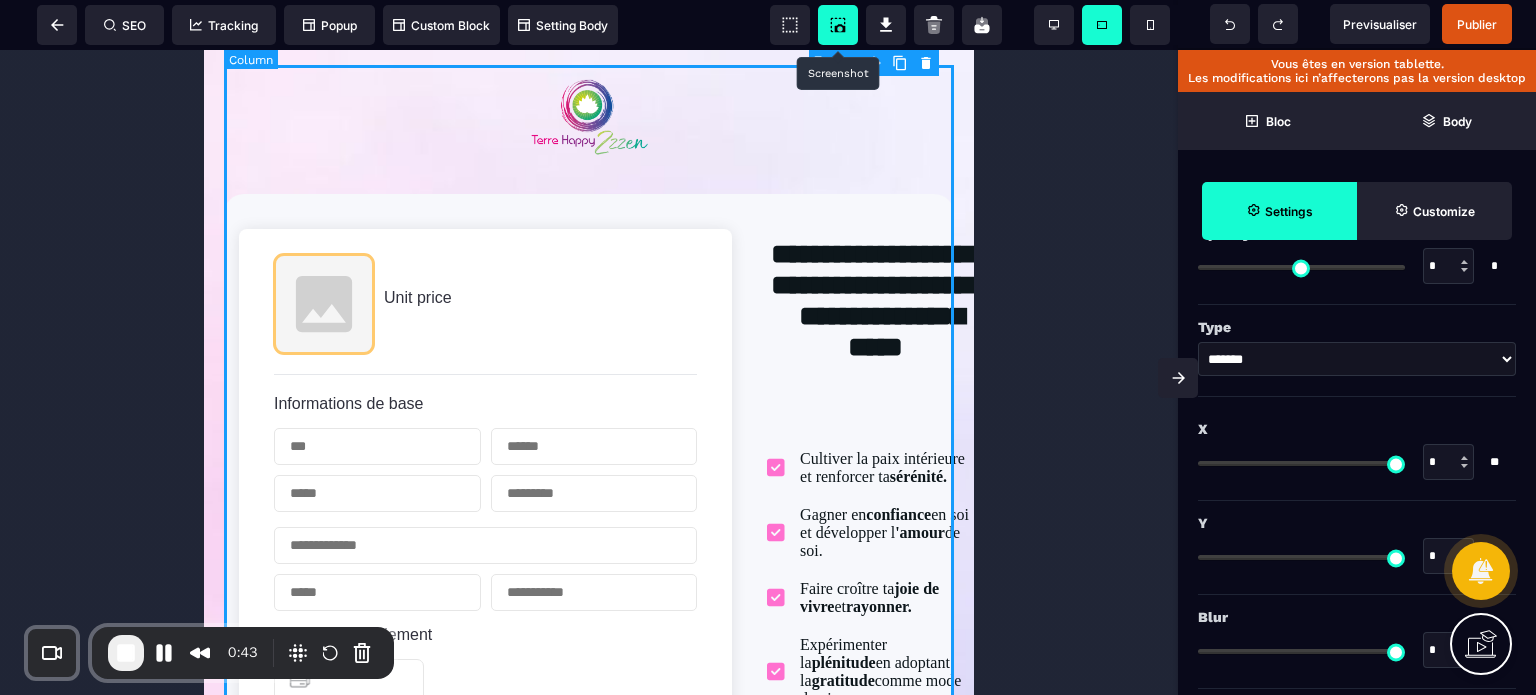 type on "*" 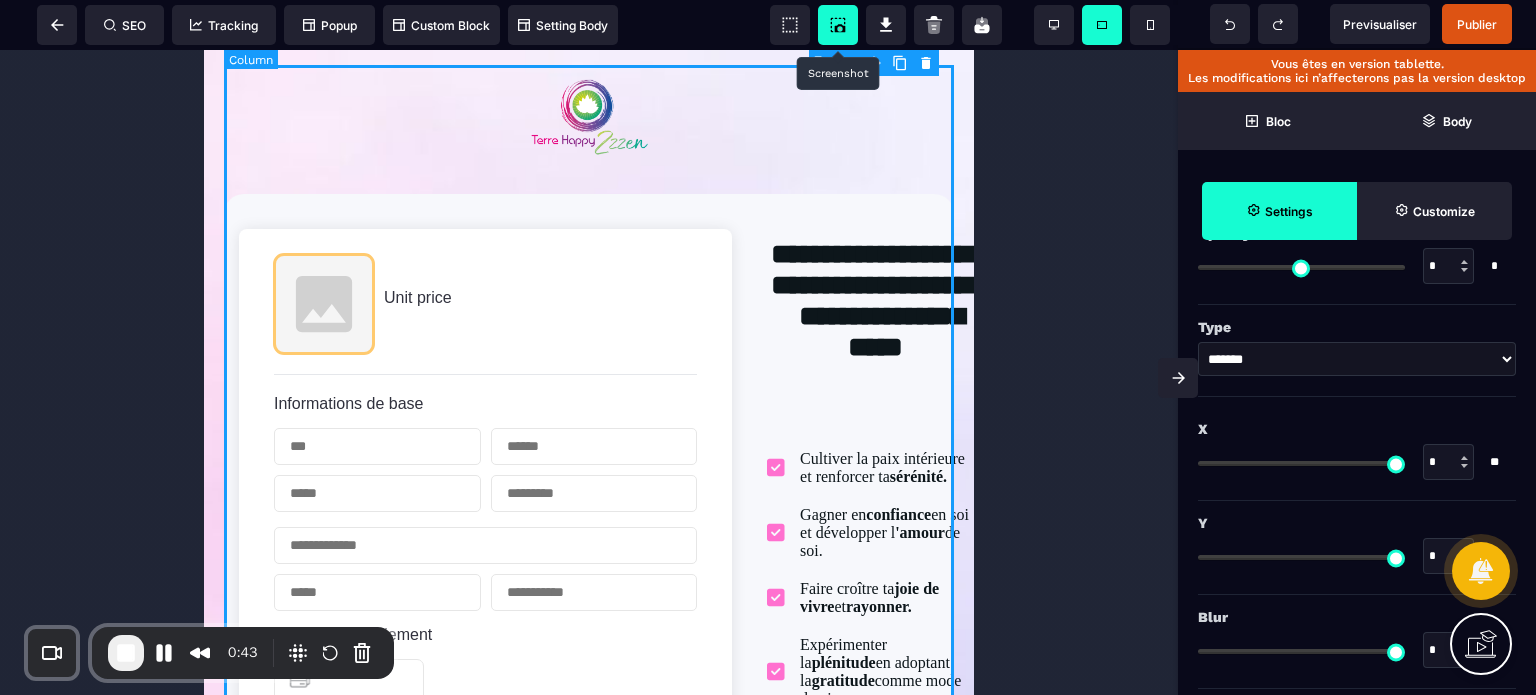 type on "***" 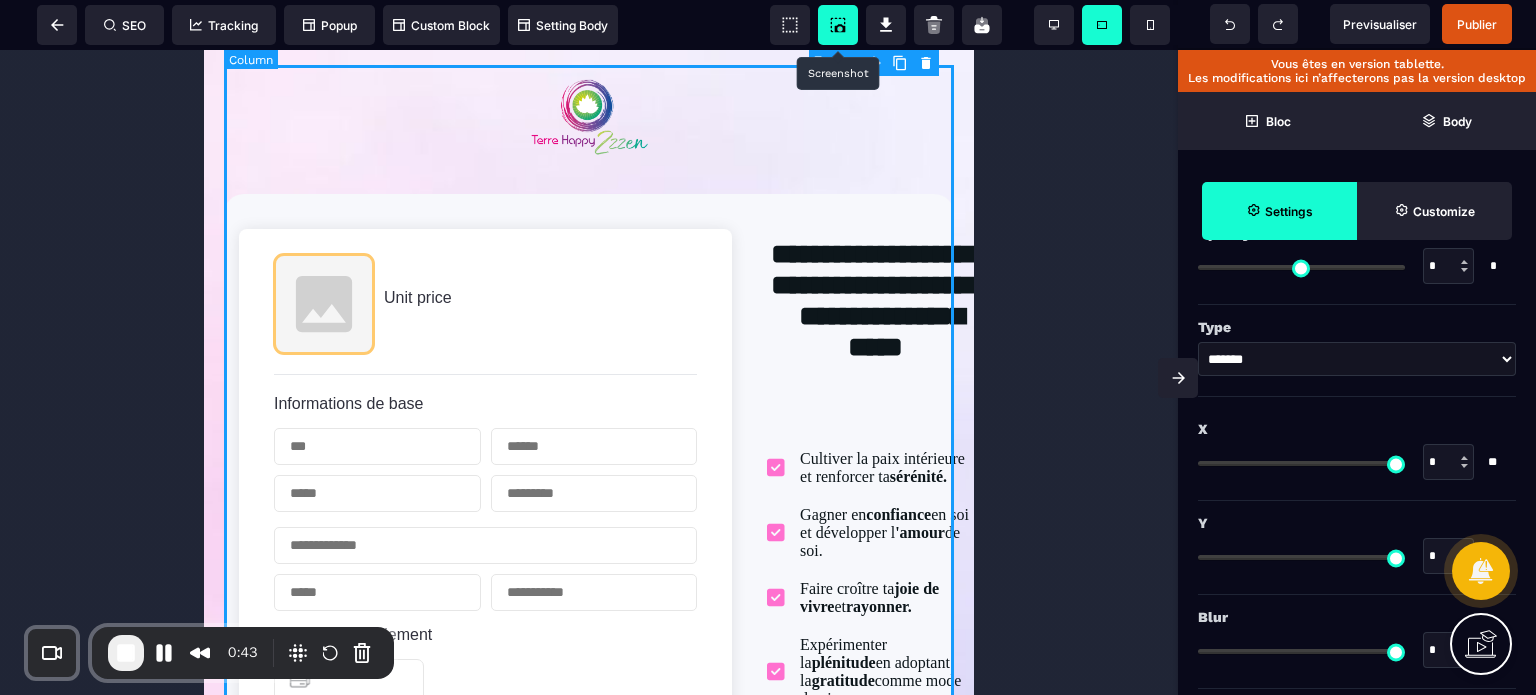 scroll, scrollTop: 0, scrollLeft: 0, axis: both 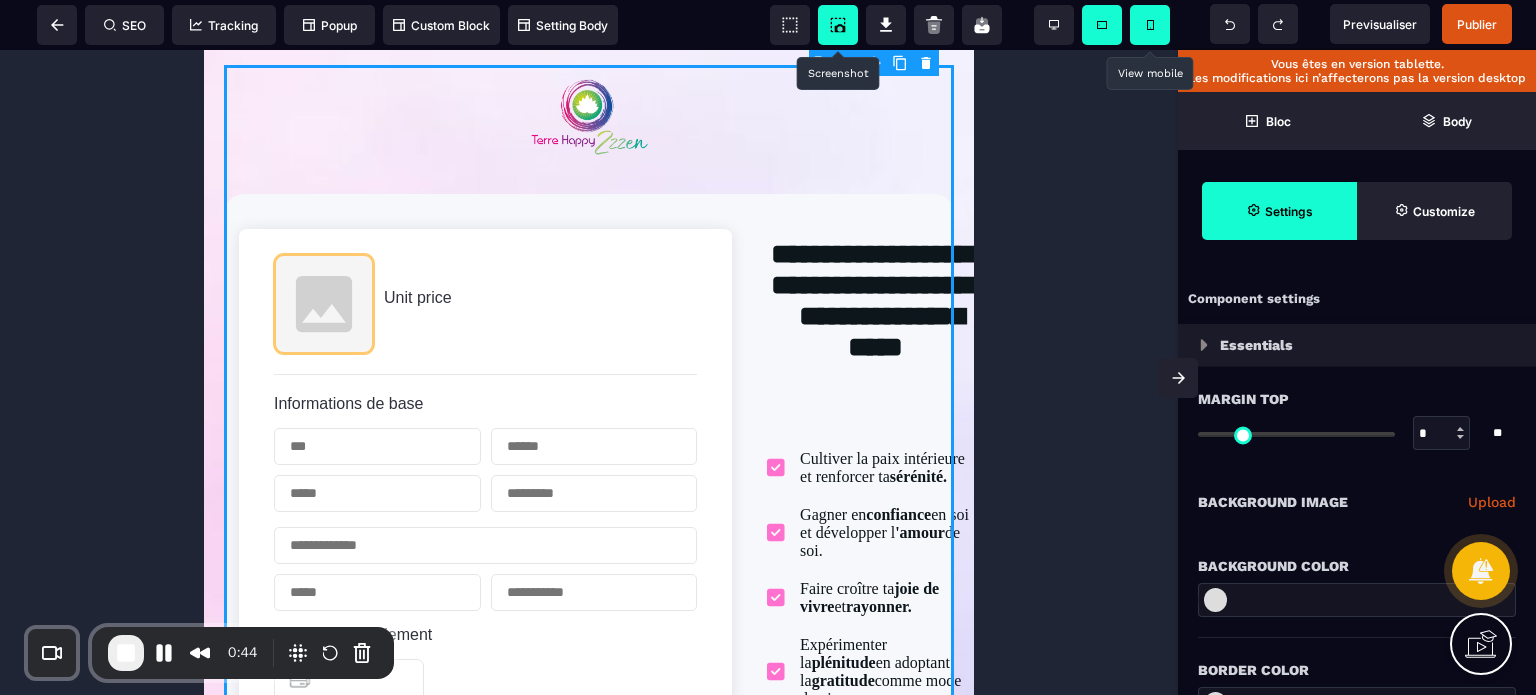 click at bounding box center (1150, 25) 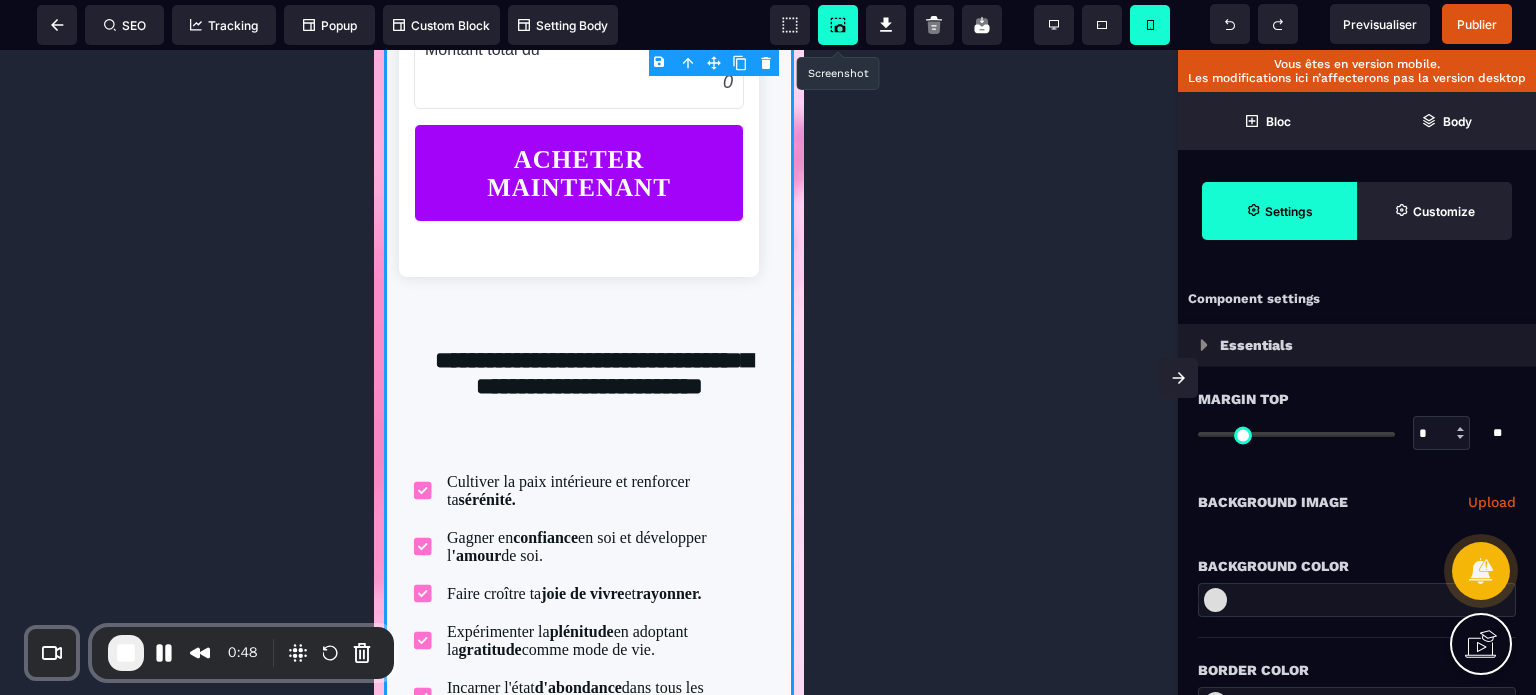 scroll, scrollTop: 1110, scrollLeft: 0, axis: vertical 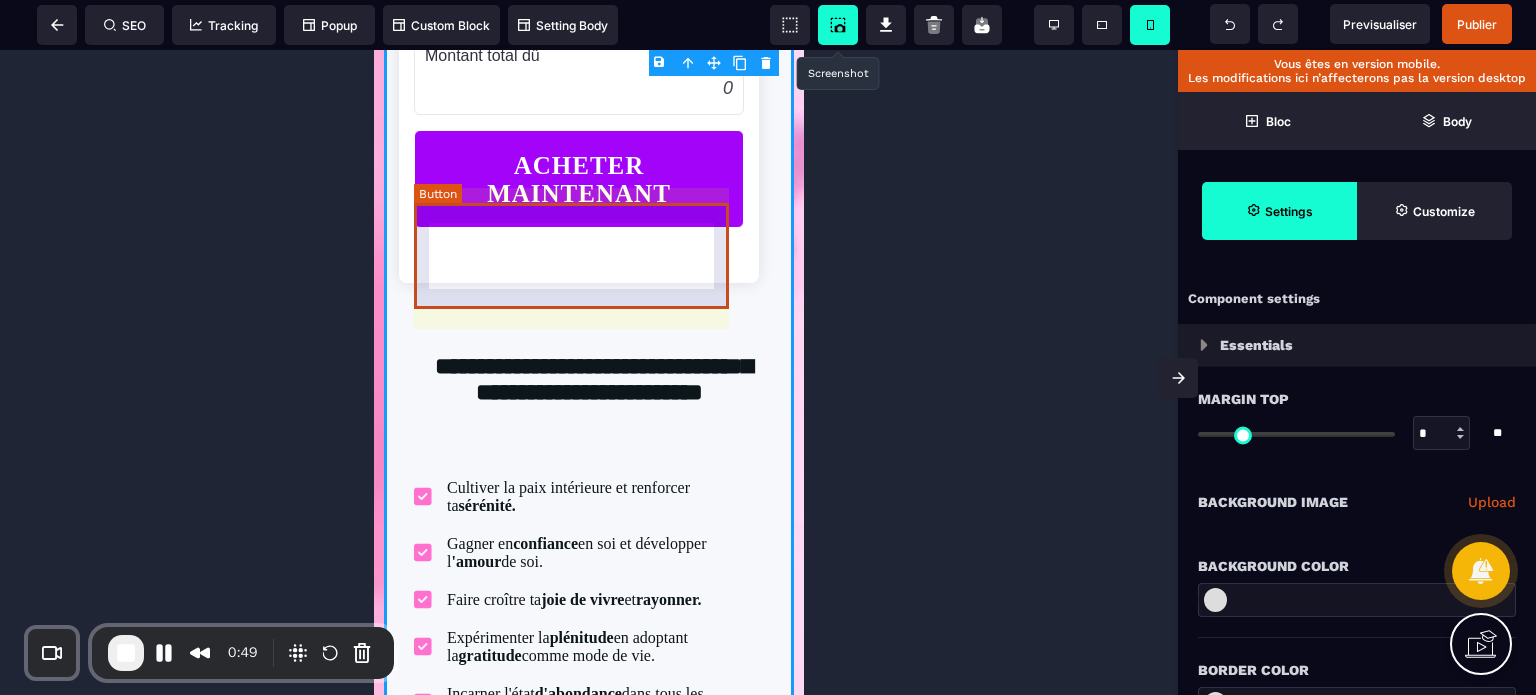 click on "ACHETER MAINTENANT" at bounding box center (579, 180) 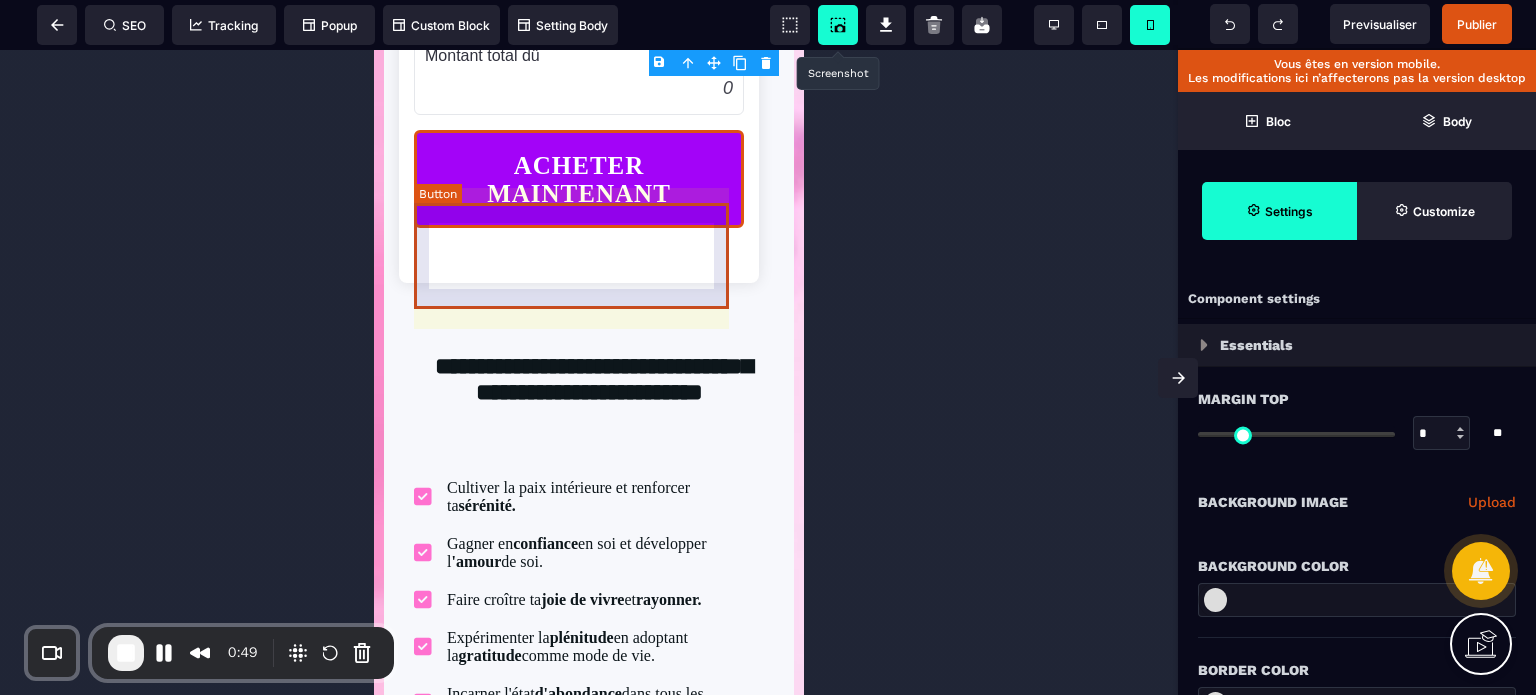 select on "******" 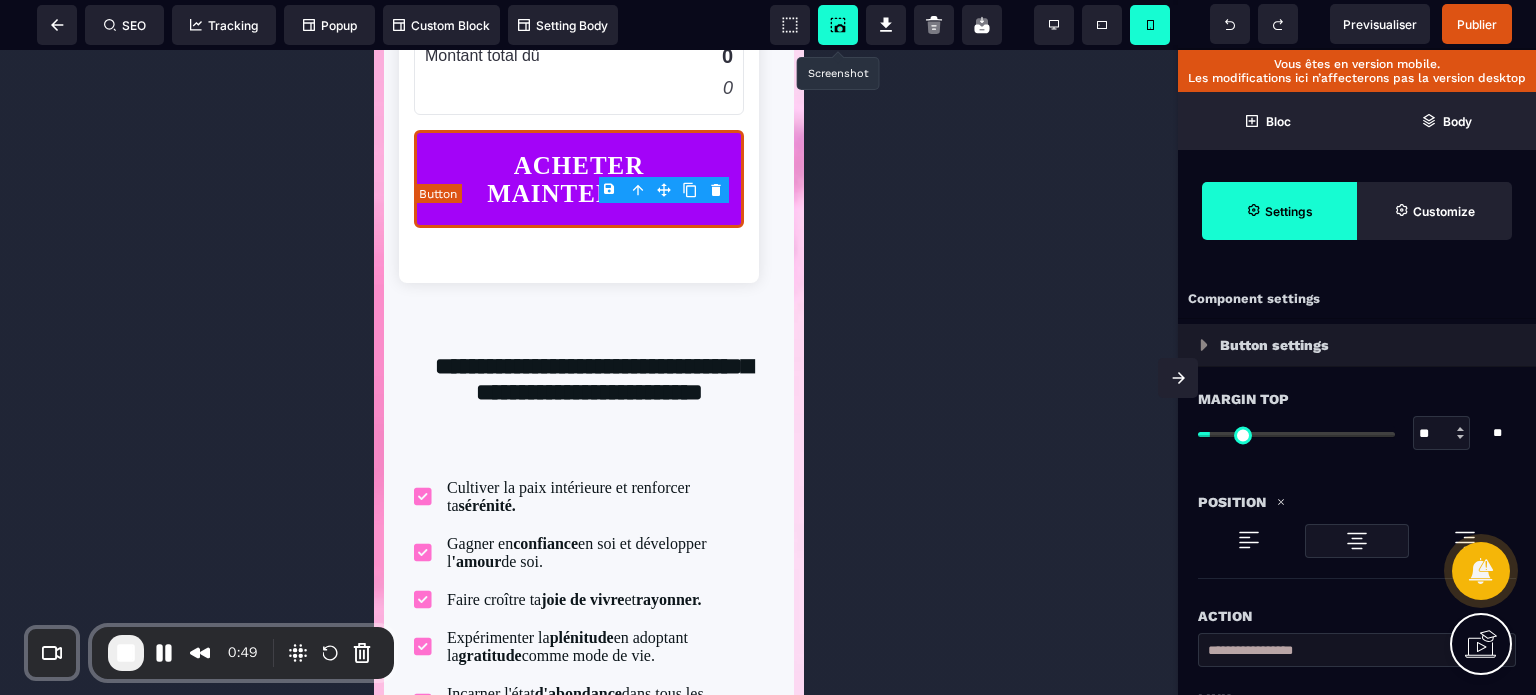 type on "**" 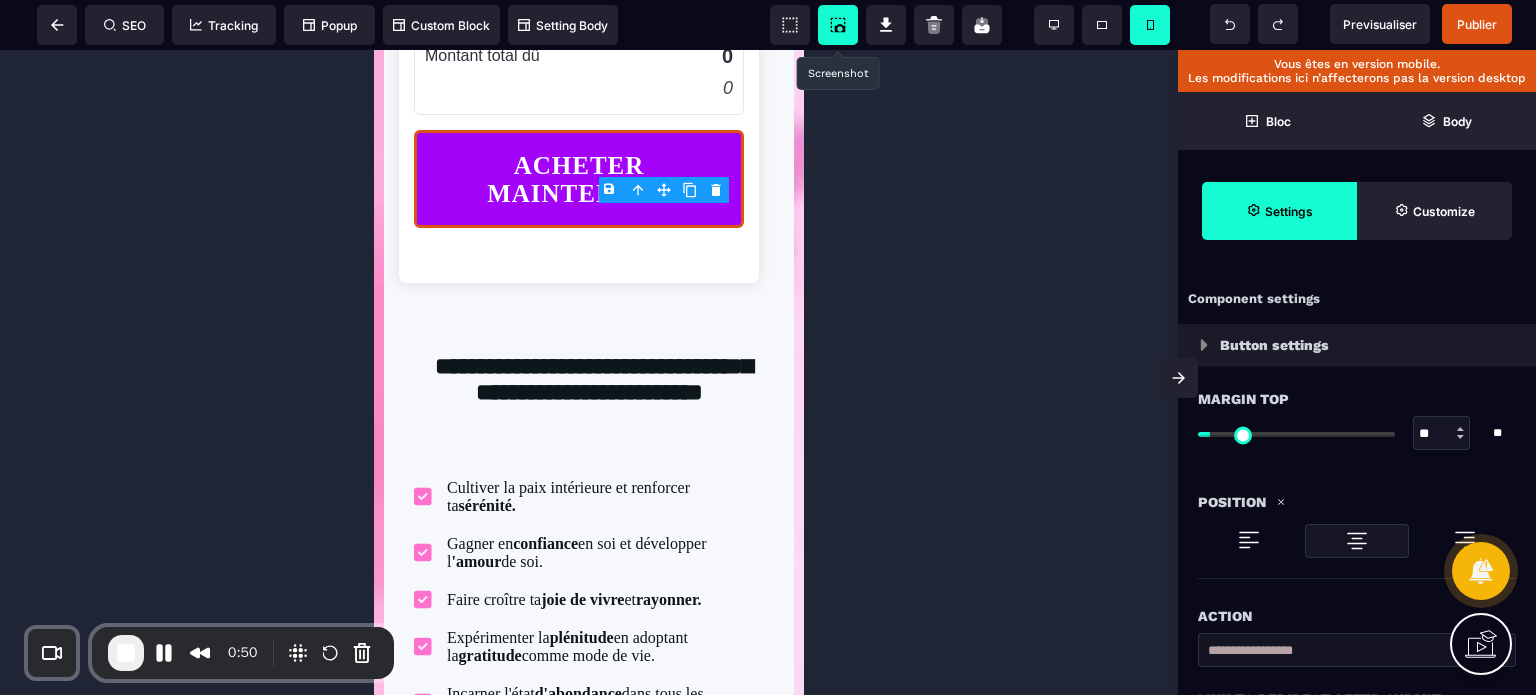 click on "Position" at bounding box center [1357, 502] 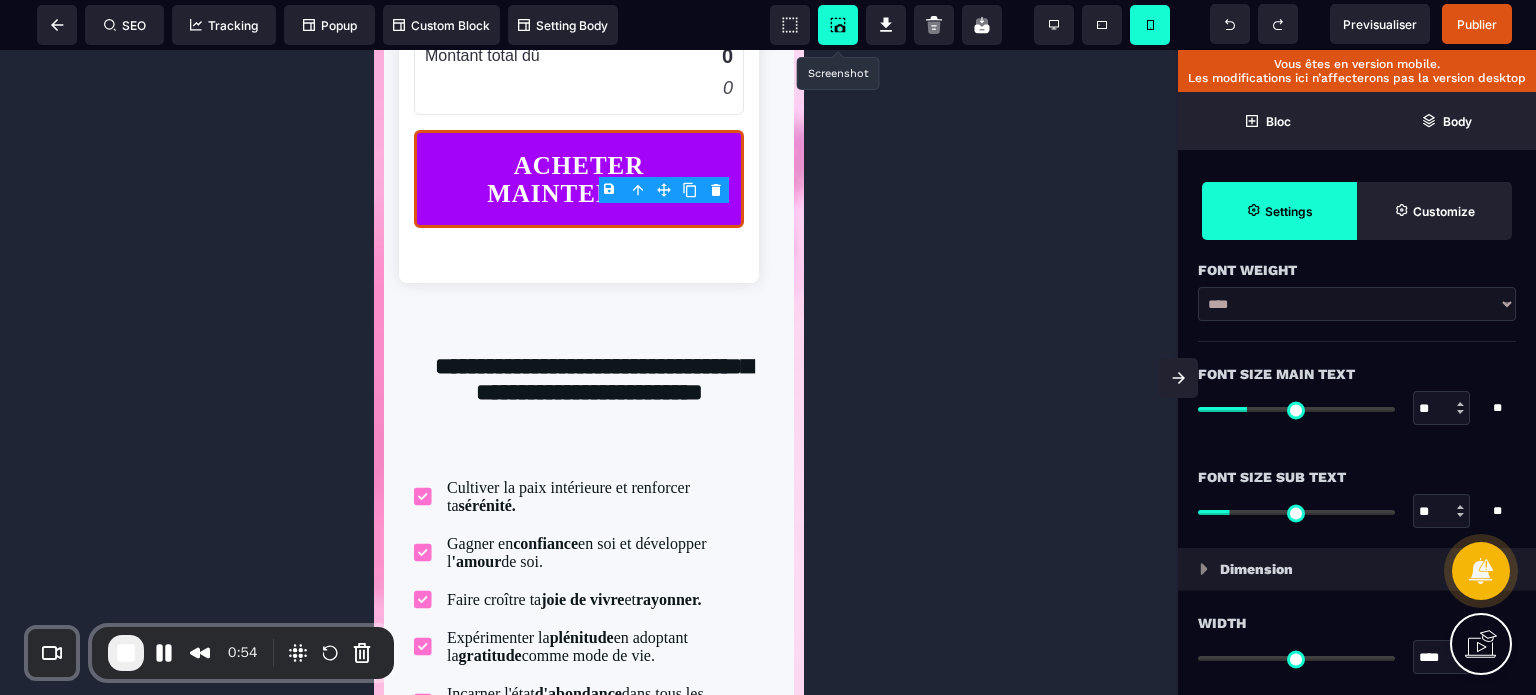 scroll, scrollTop: 1300, scrollLeft: 0, axis: vertical 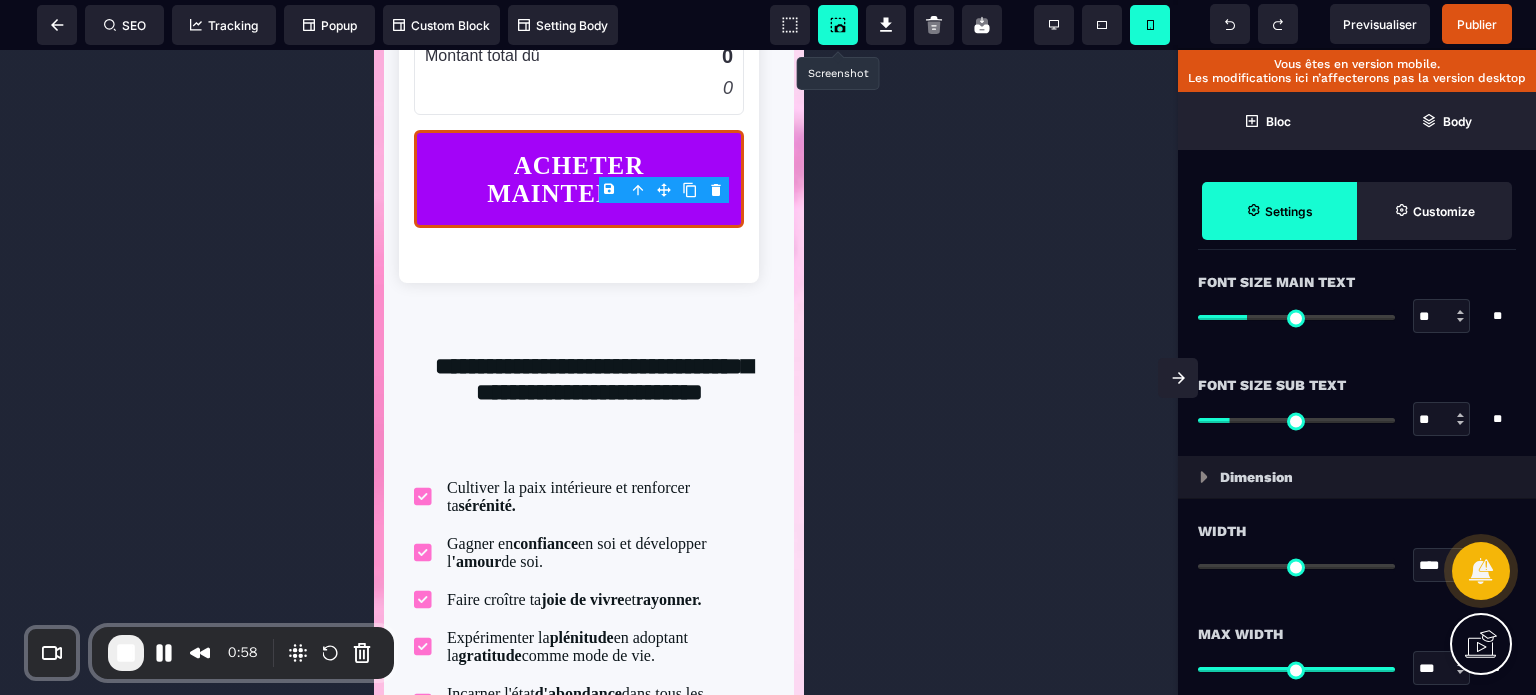 drag, startPoint x: 1429, startPoint y: 311, endPoint x: 1439, endPoint y: 313, distance: 10.198039 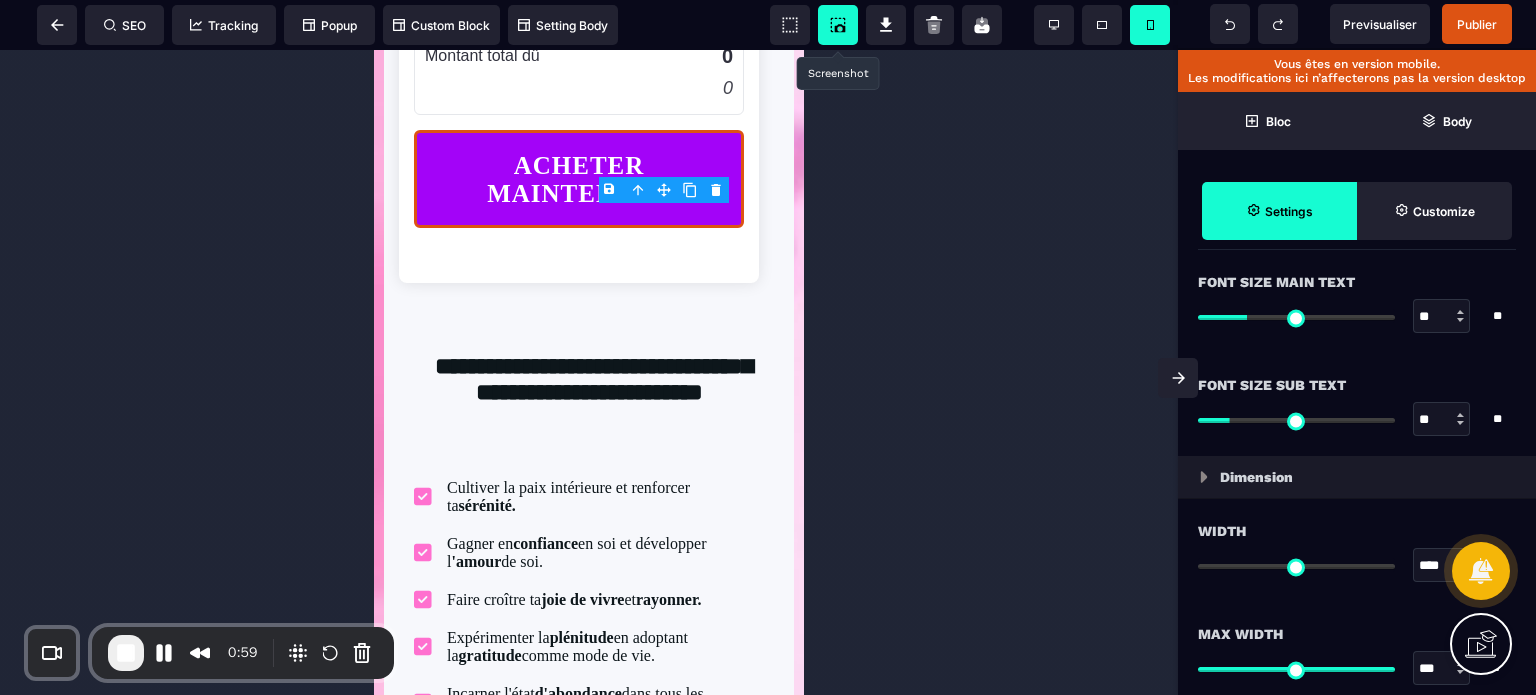 type on "**" 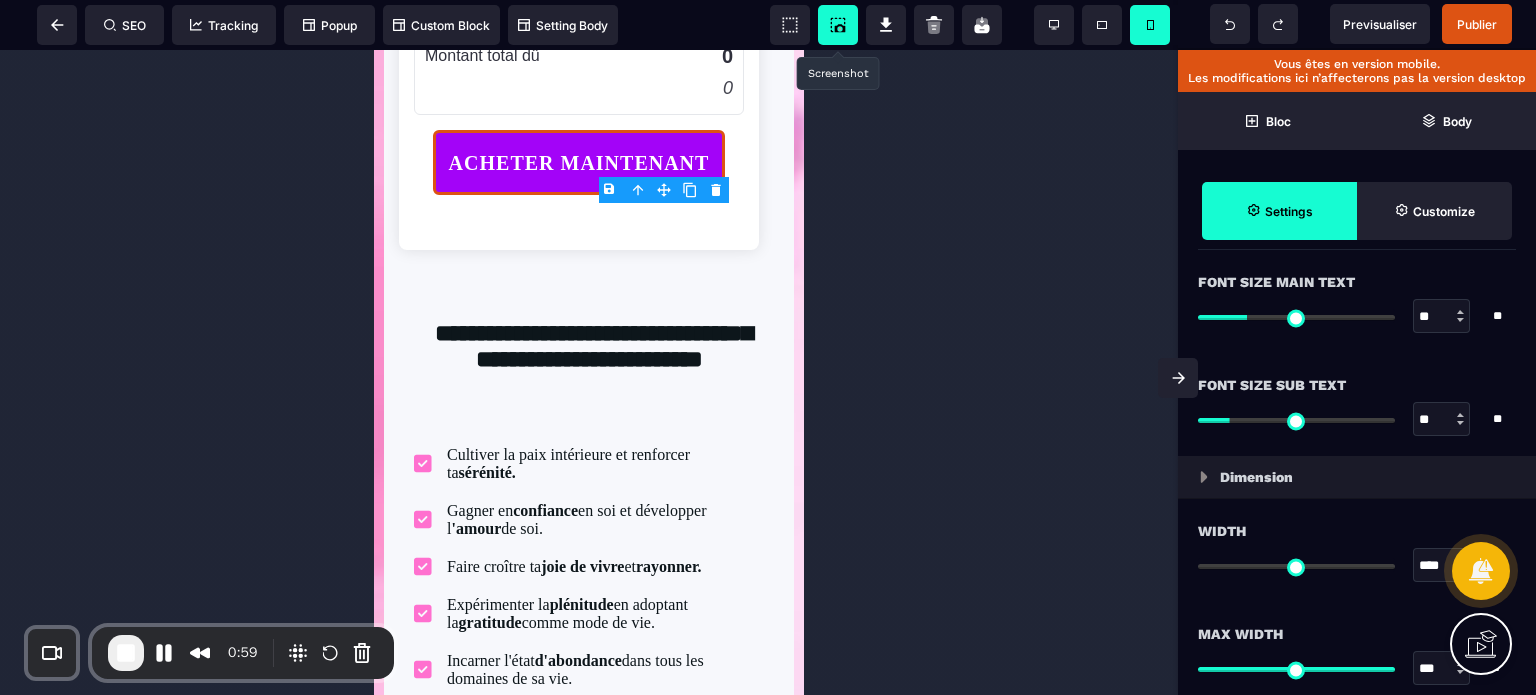 click at bounding box center [589, 372] 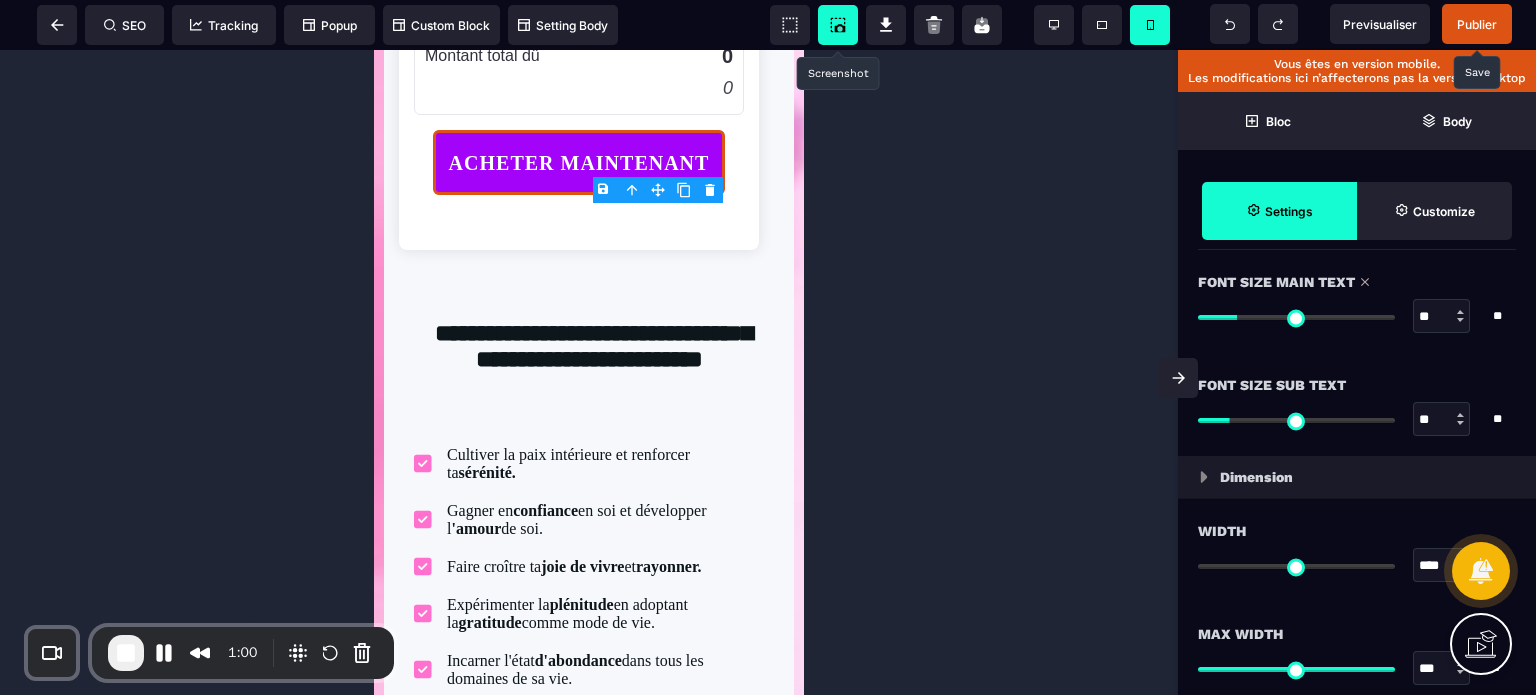 click on "Publier" at bounding box center (1477, 24) 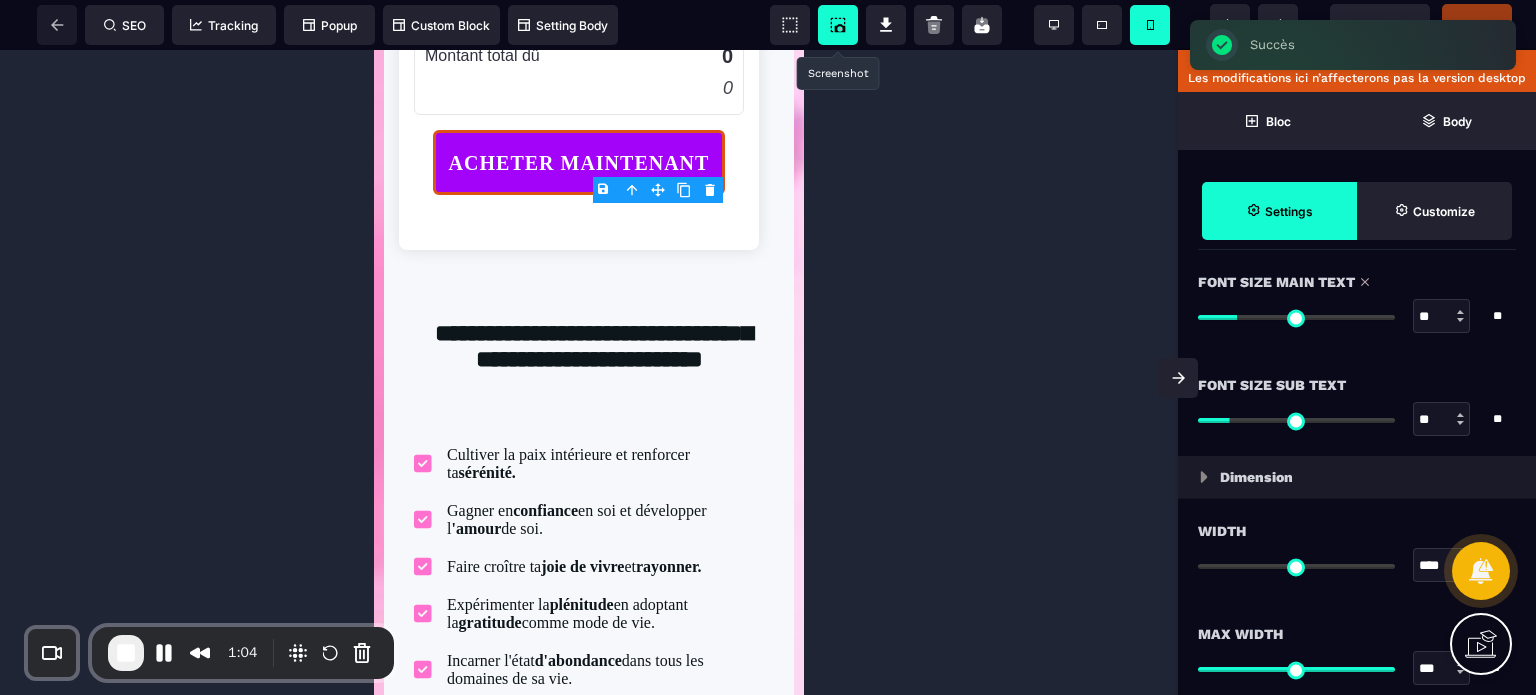 click on "SEO
Tracking
Popup
Custom Block
Setting Body" at bounding box center (315, 25) 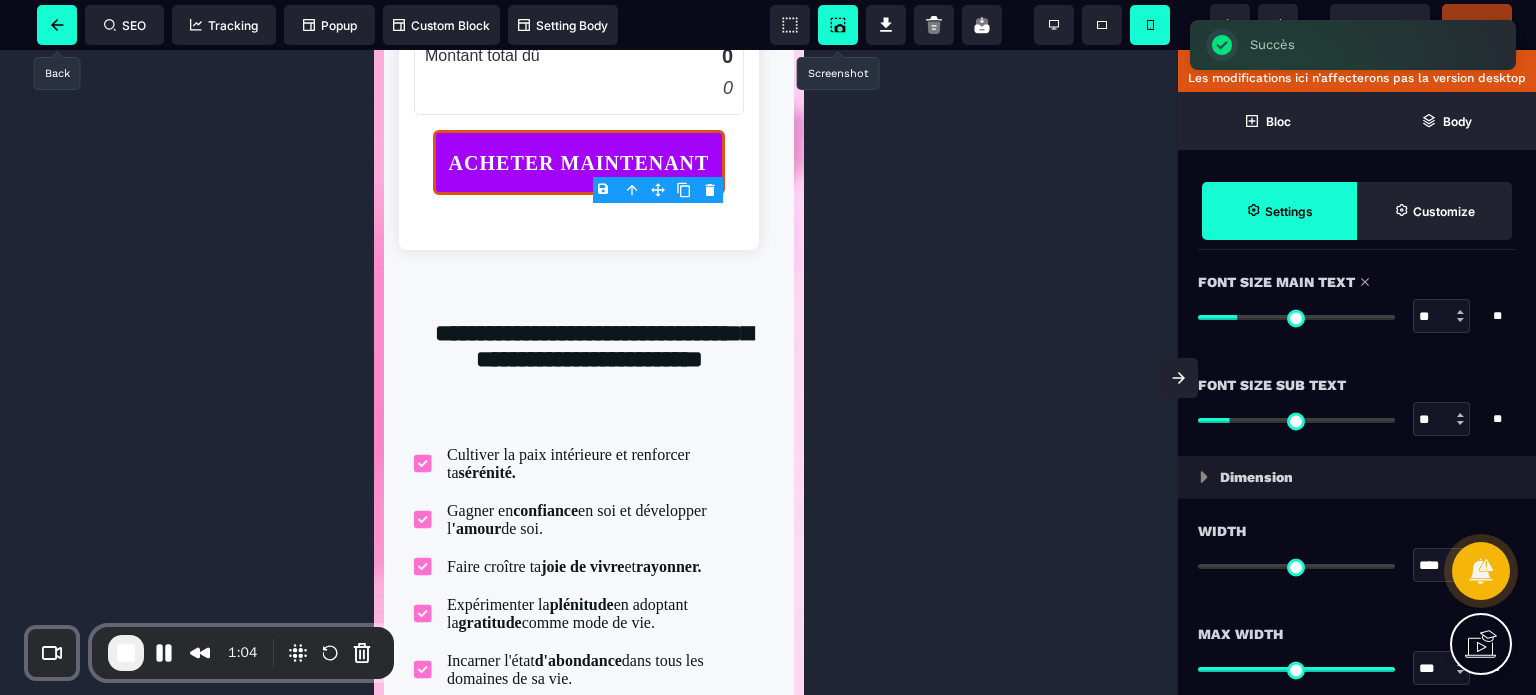 click 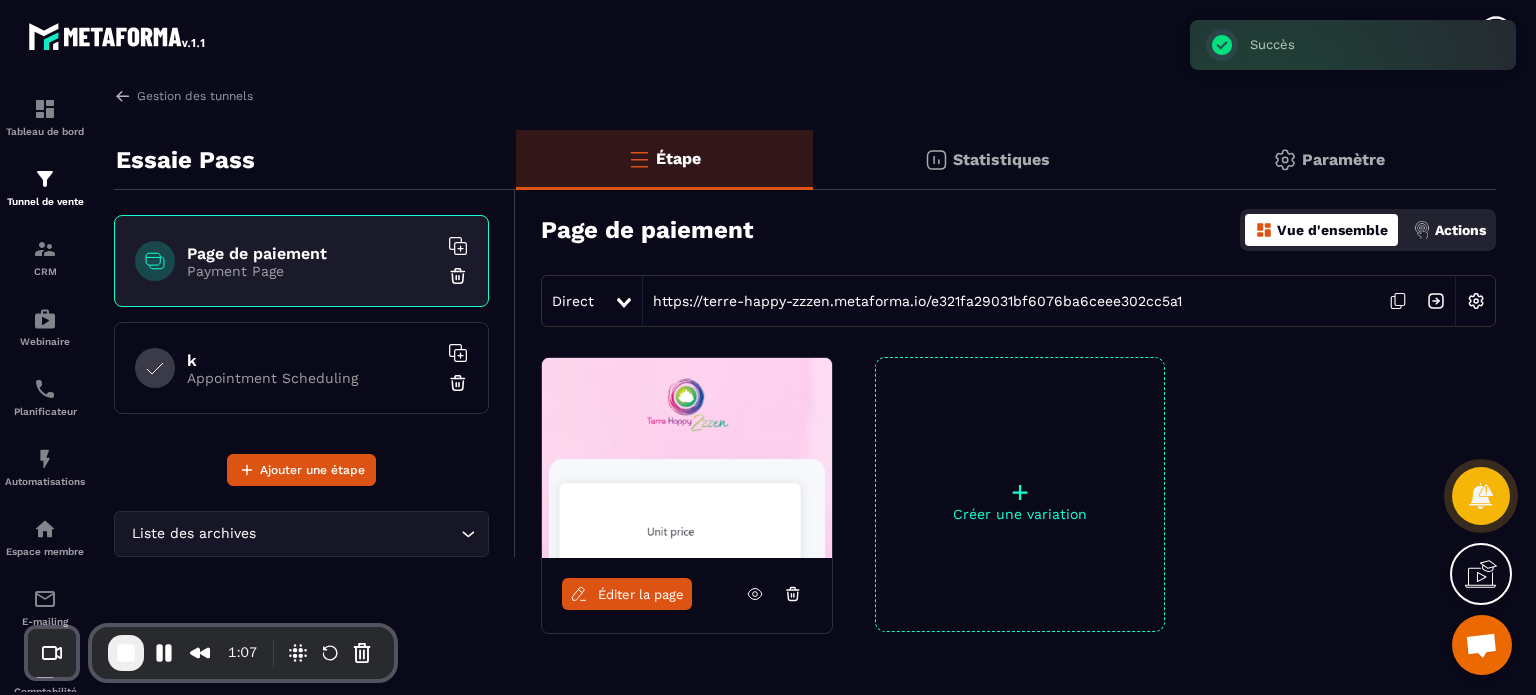 click on "Appointment Scheduling" at bounding box center (312, 378) 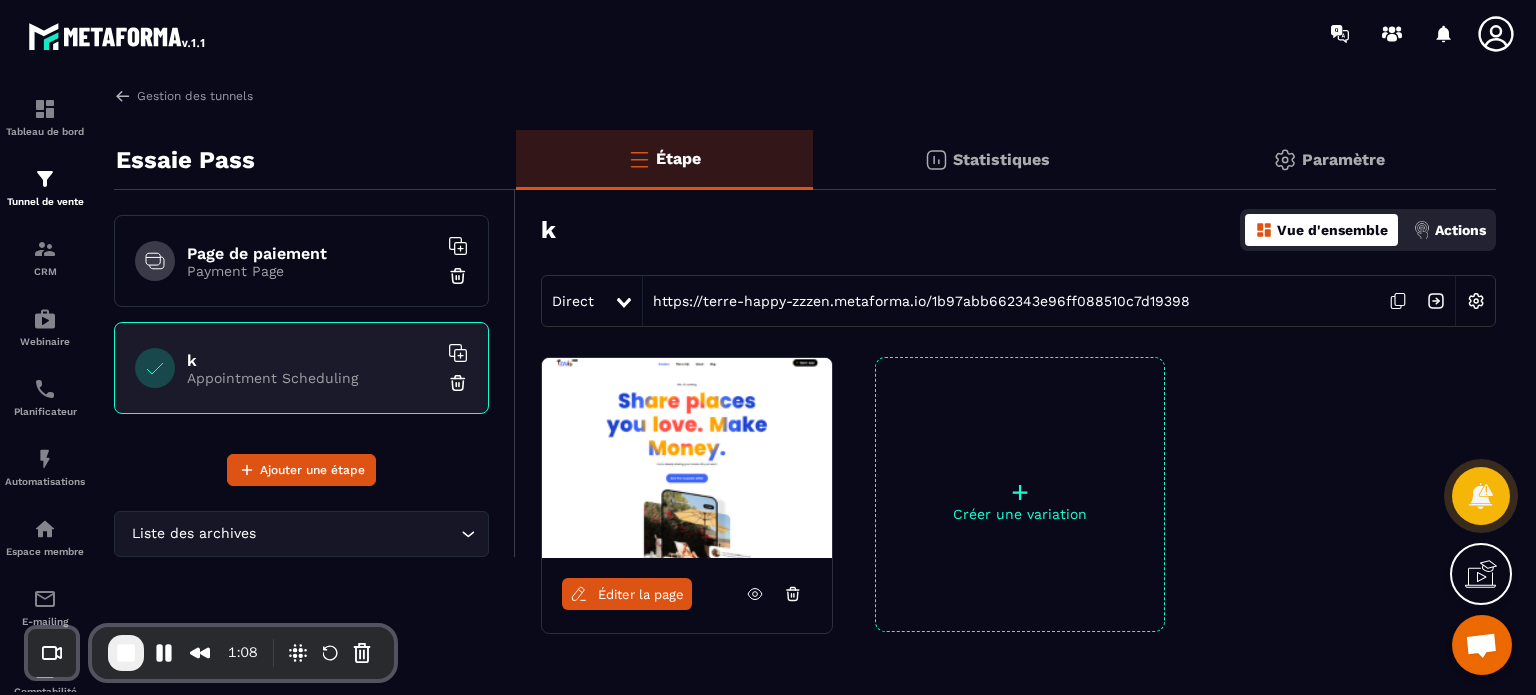 click on "Éditer la page" at bounding box center [641, 594] 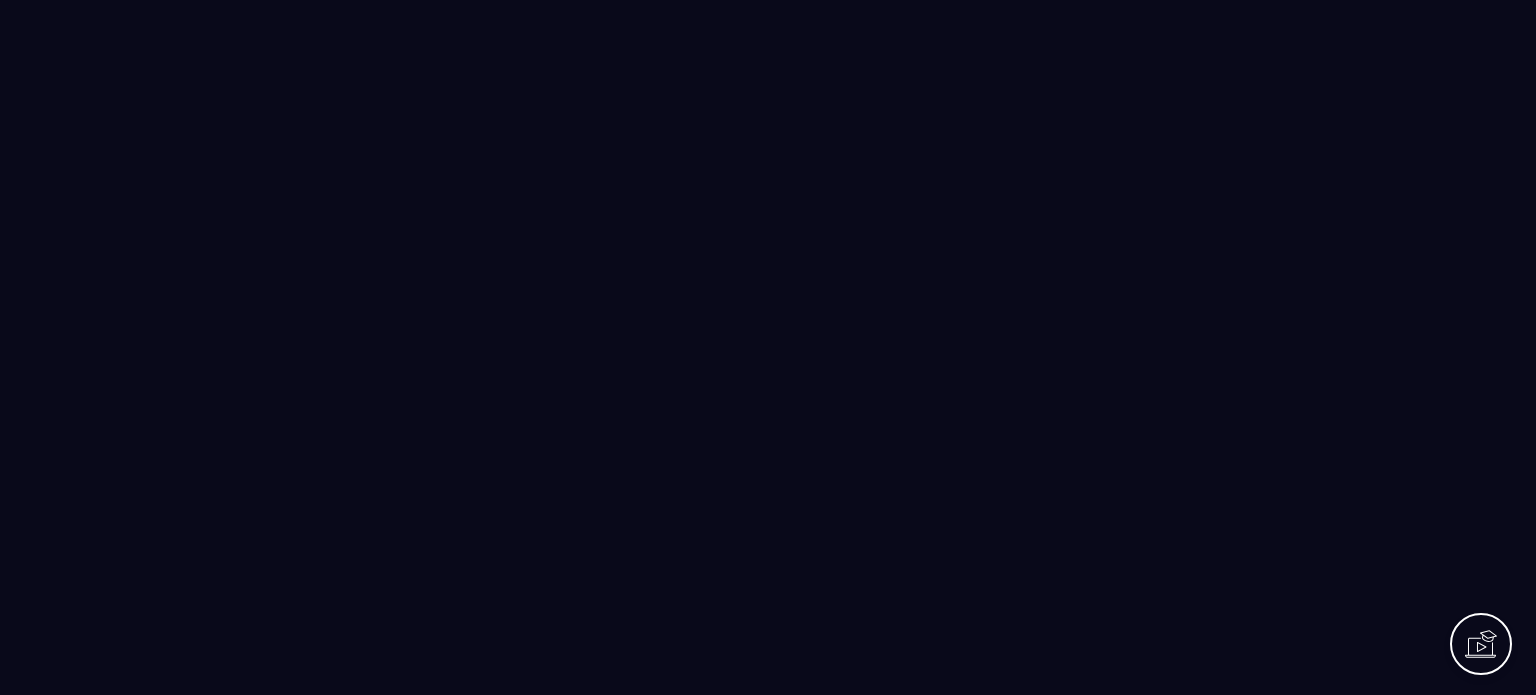 scroll, scrollTop: 0, scrollLeft: 0, axis: both 